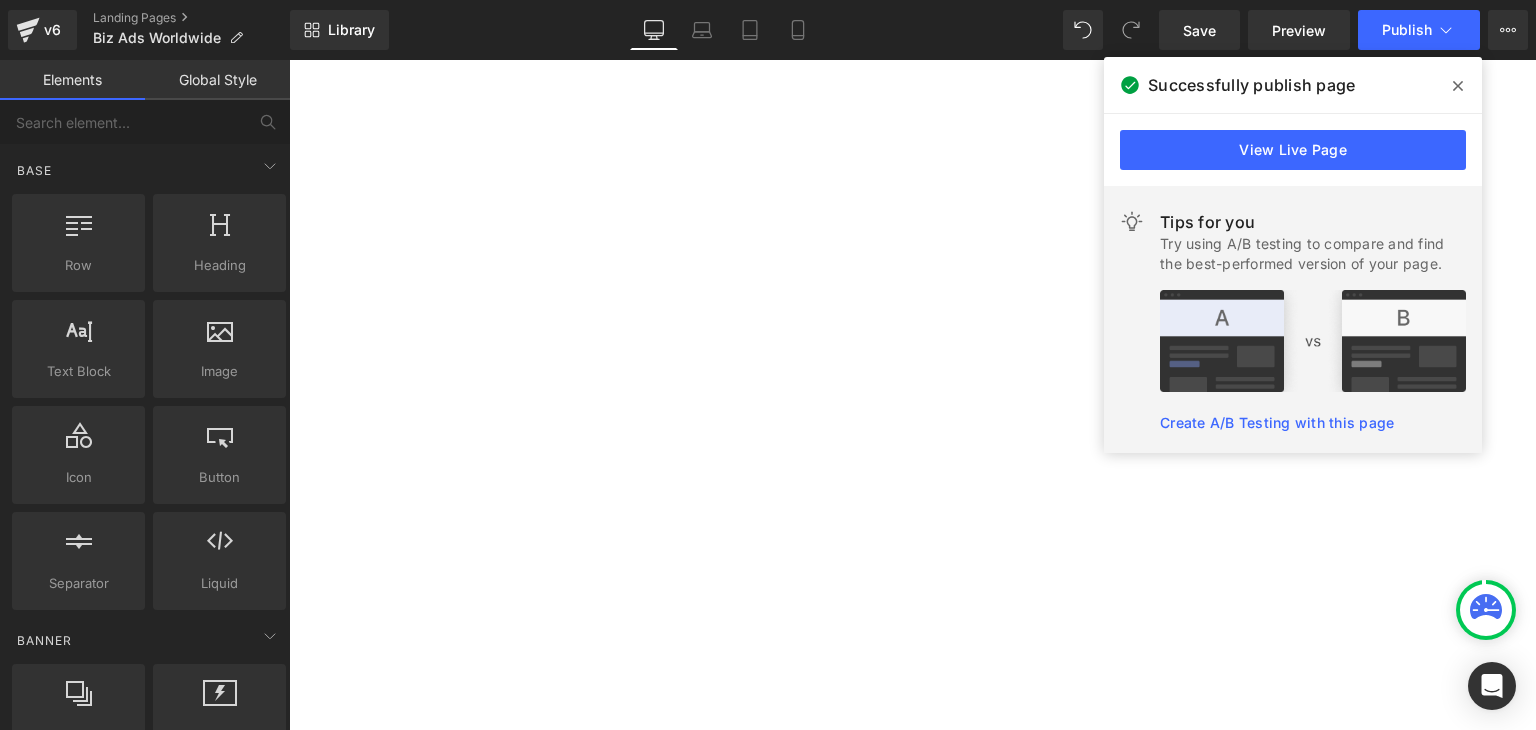 scroll, scrollTop: 0, scrollLeft: 0, axis: both 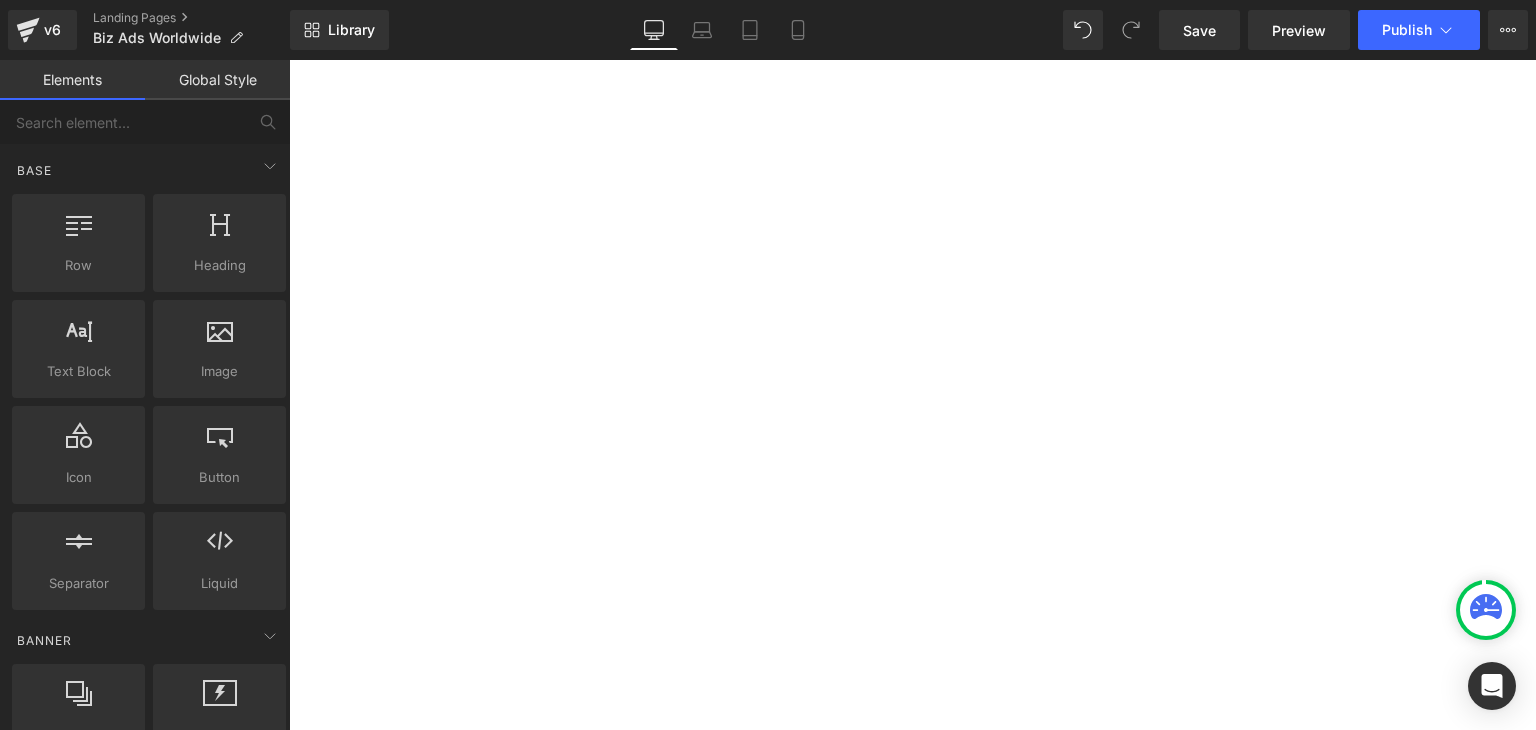click on "Button" at bounding box center [289, 60] 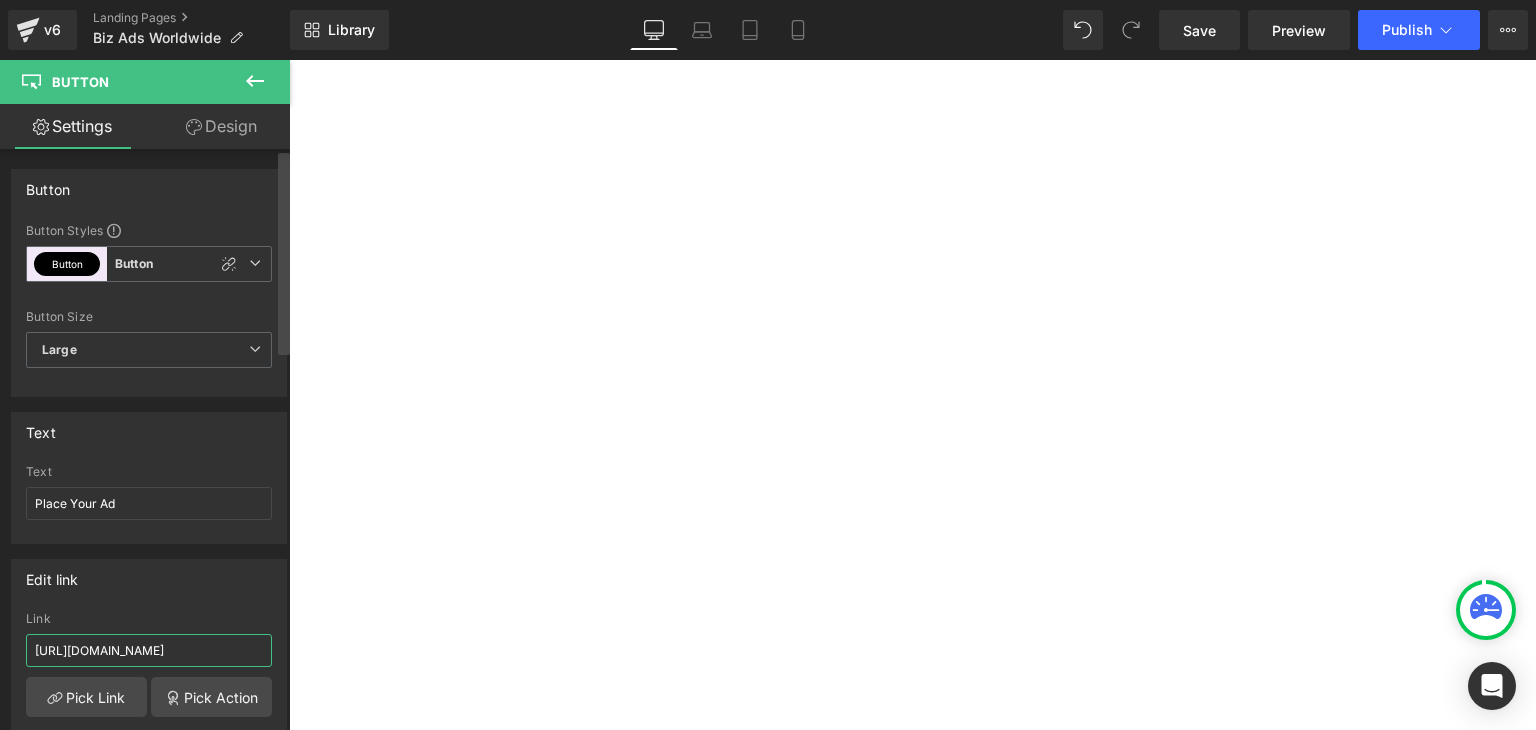 scroll, scrollTop: 0, scrollLeft: 87, axis: horizontal 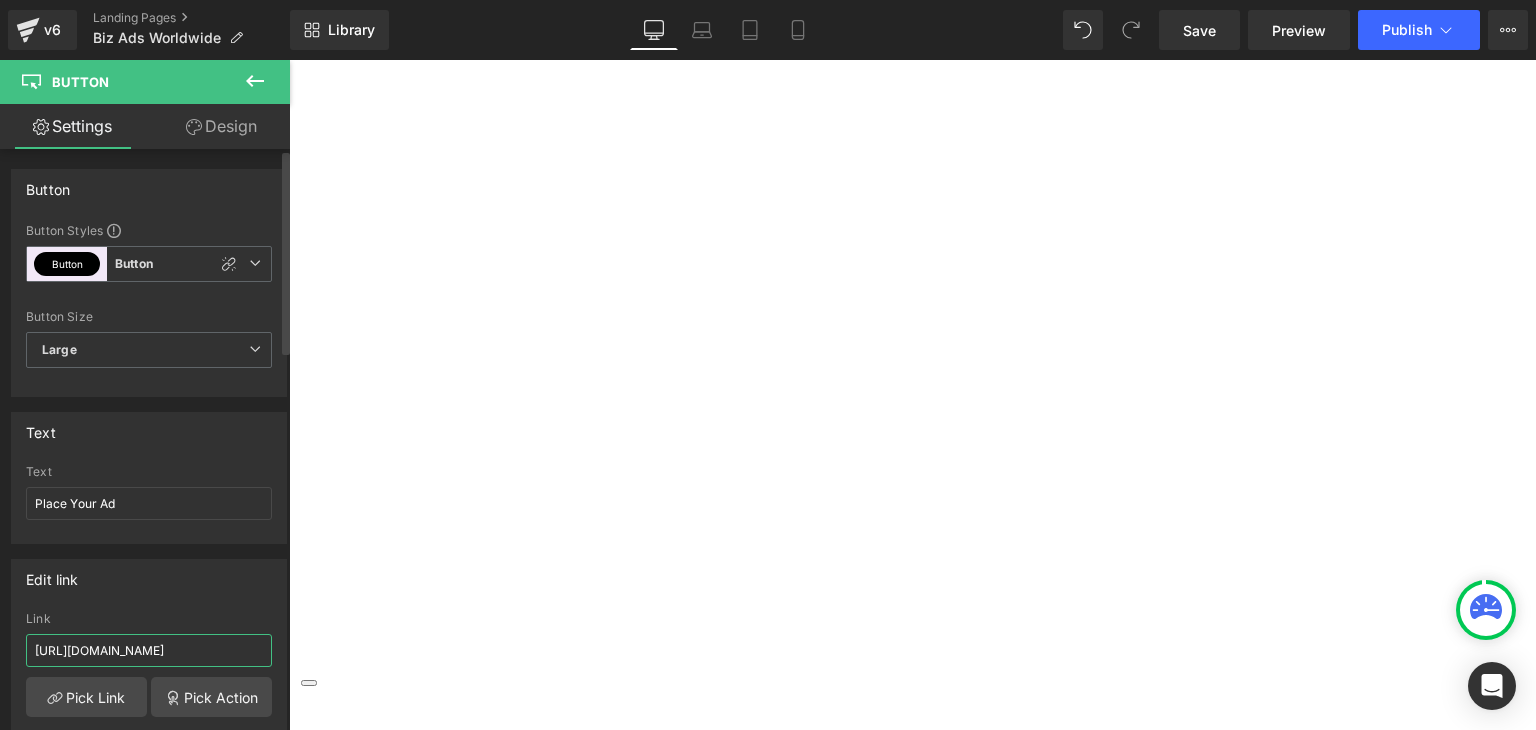 click on "[URL][DOMAIN_NAME]" at bounding box center (149, 650) 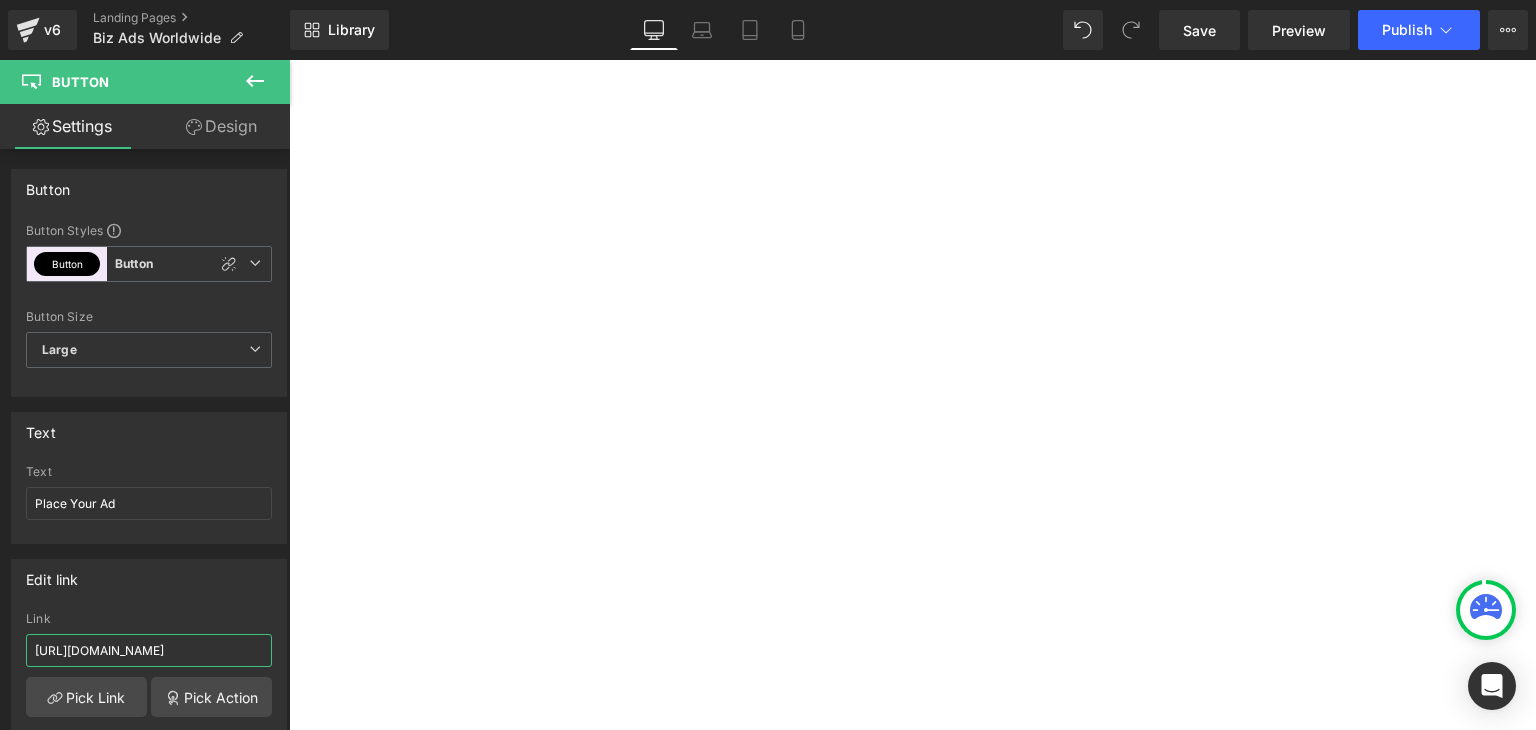 scroll, scrollTop: 0, scrollLeft: 0, axis: both 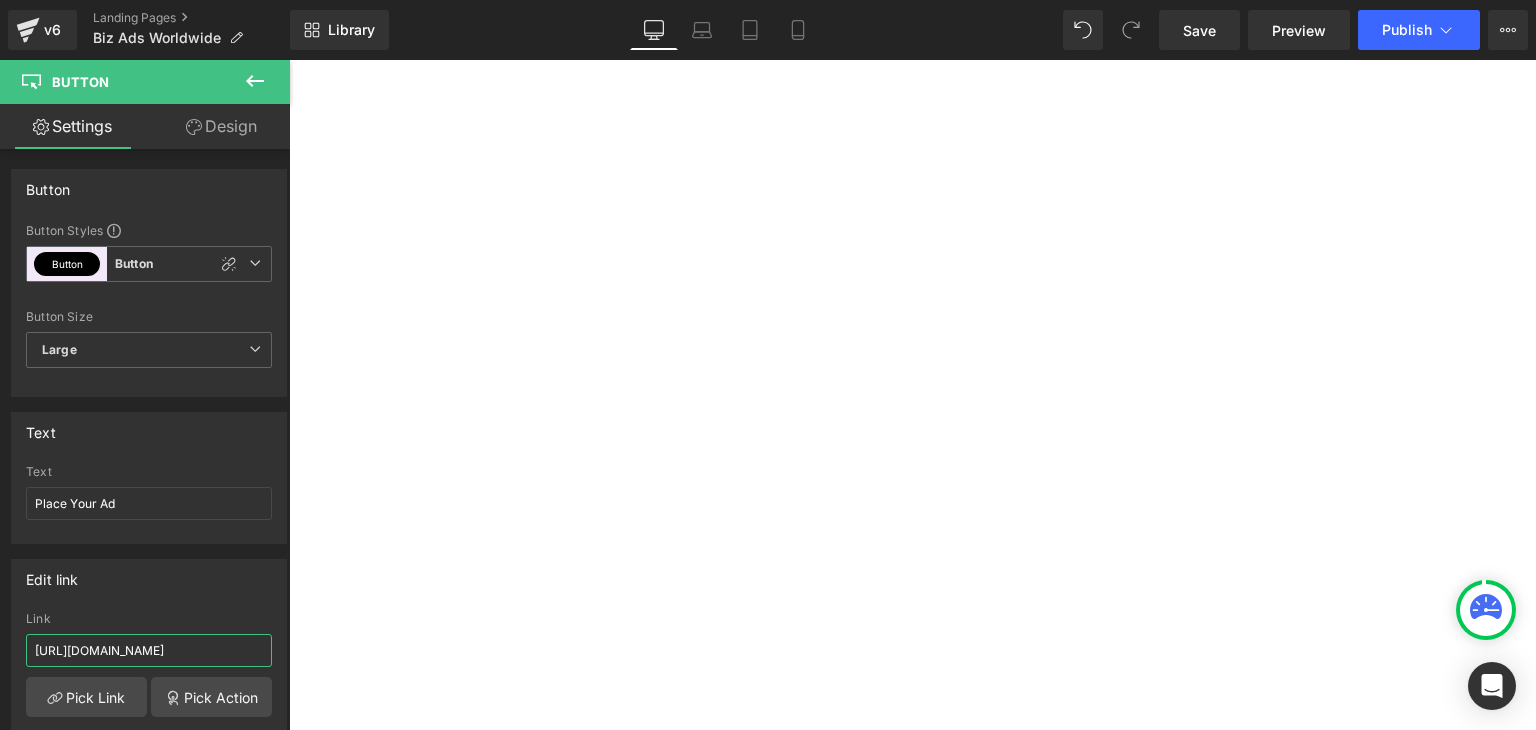 click on "Button" at bounding box center [289, 60] 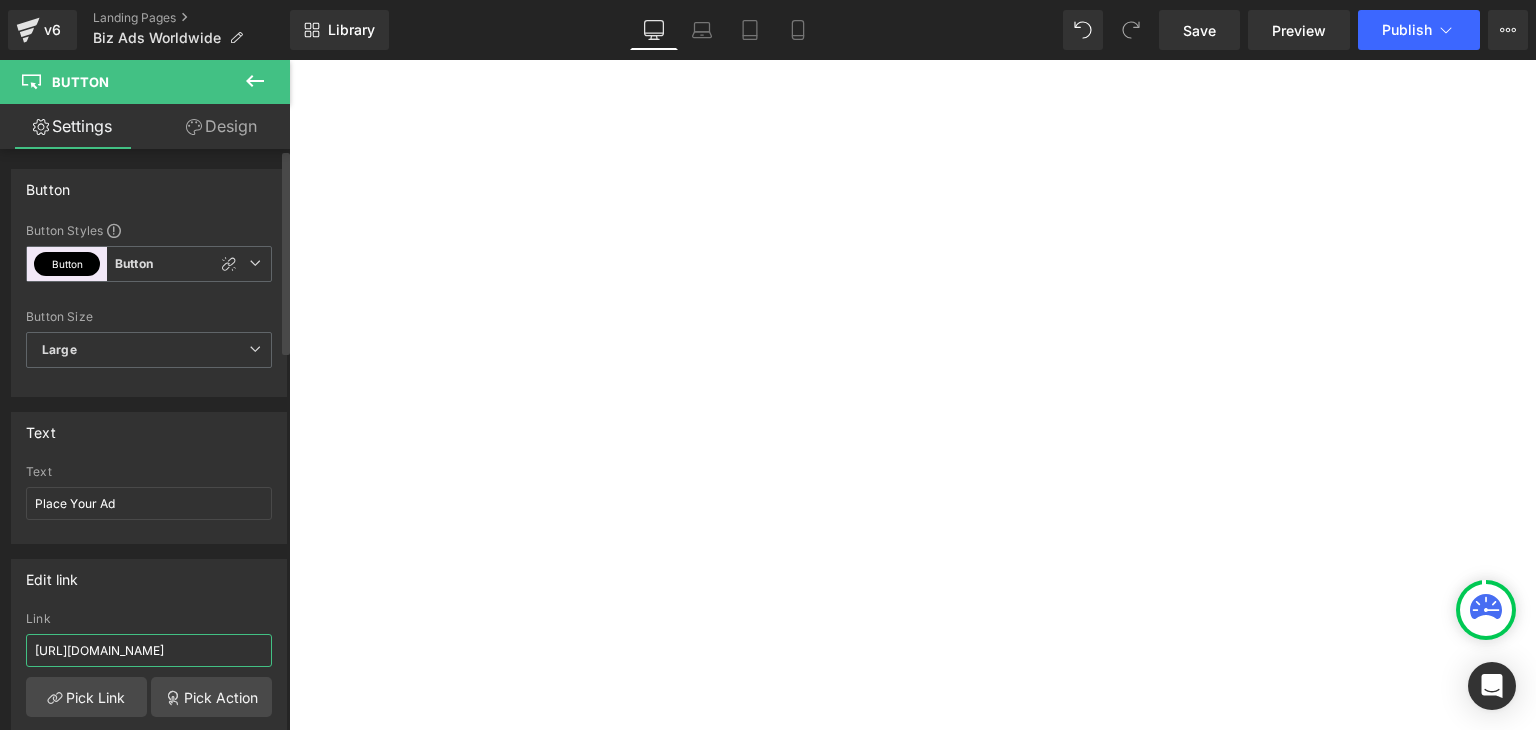 scroll, scrollTop: 0, scrollLeft: 87, axis: horizontal 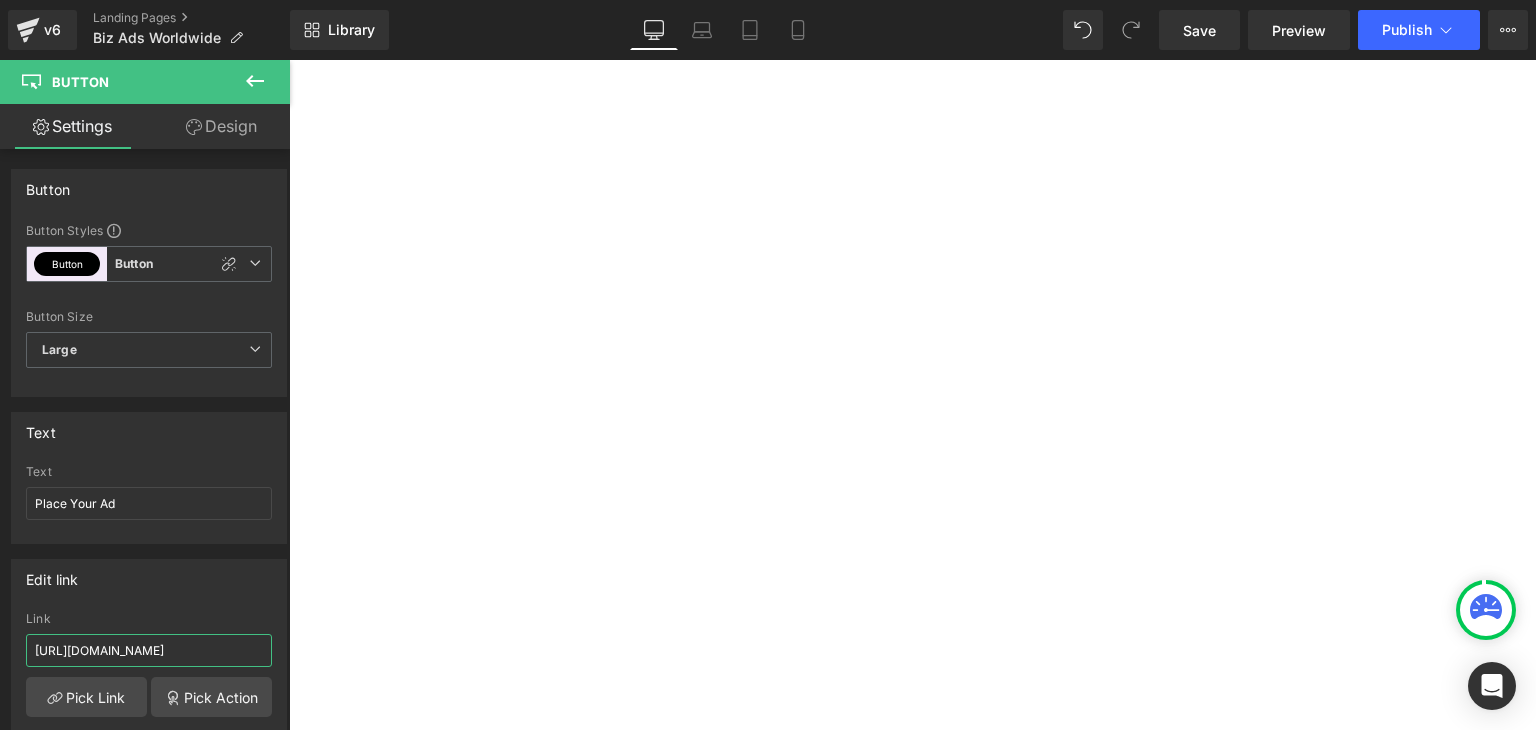 drag, startPoint x: 318, startPoint y: 717, endPoint x: 292, endPoint y: 656, distance: 66.309875 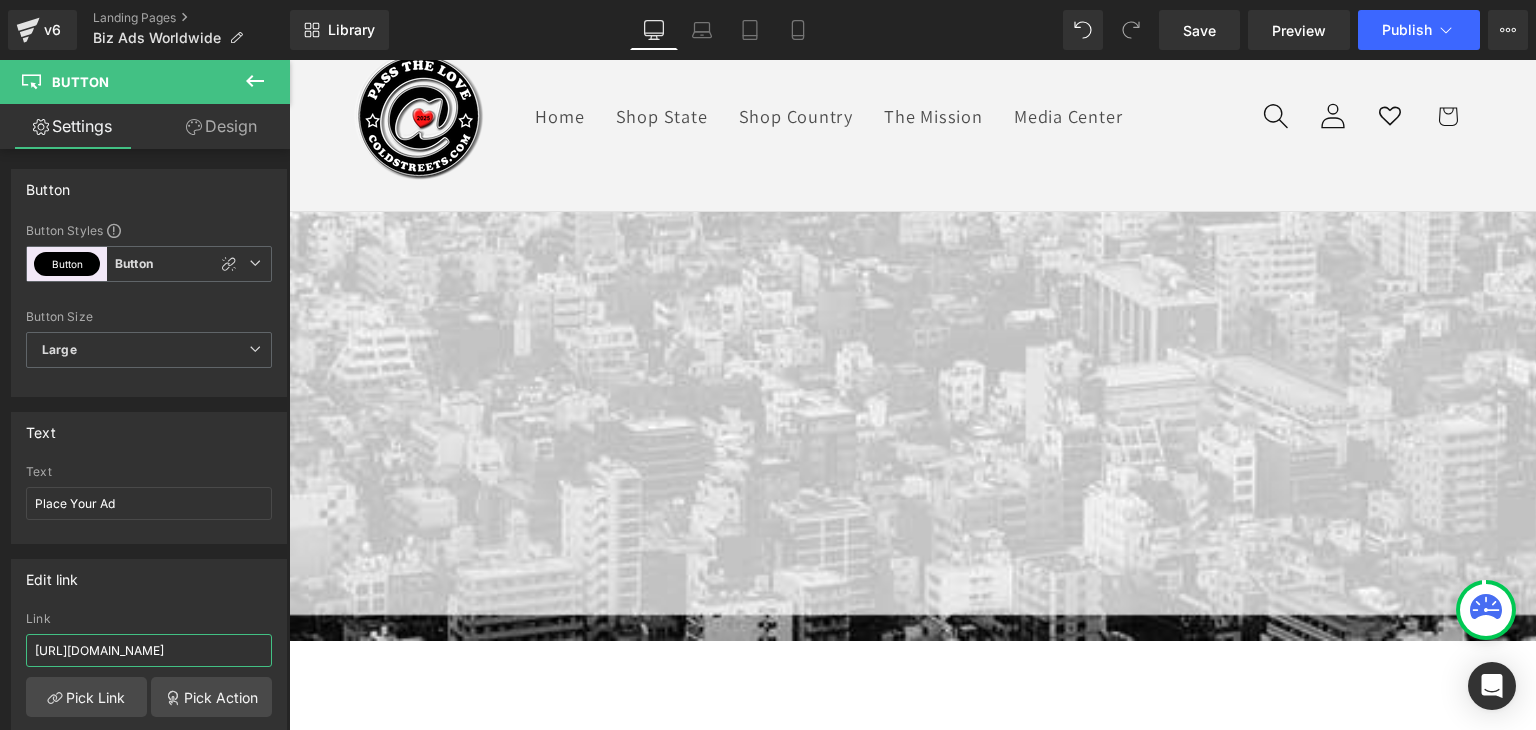 scroll, scrollTop: 320, scrollLeft: 0, axis: vertical 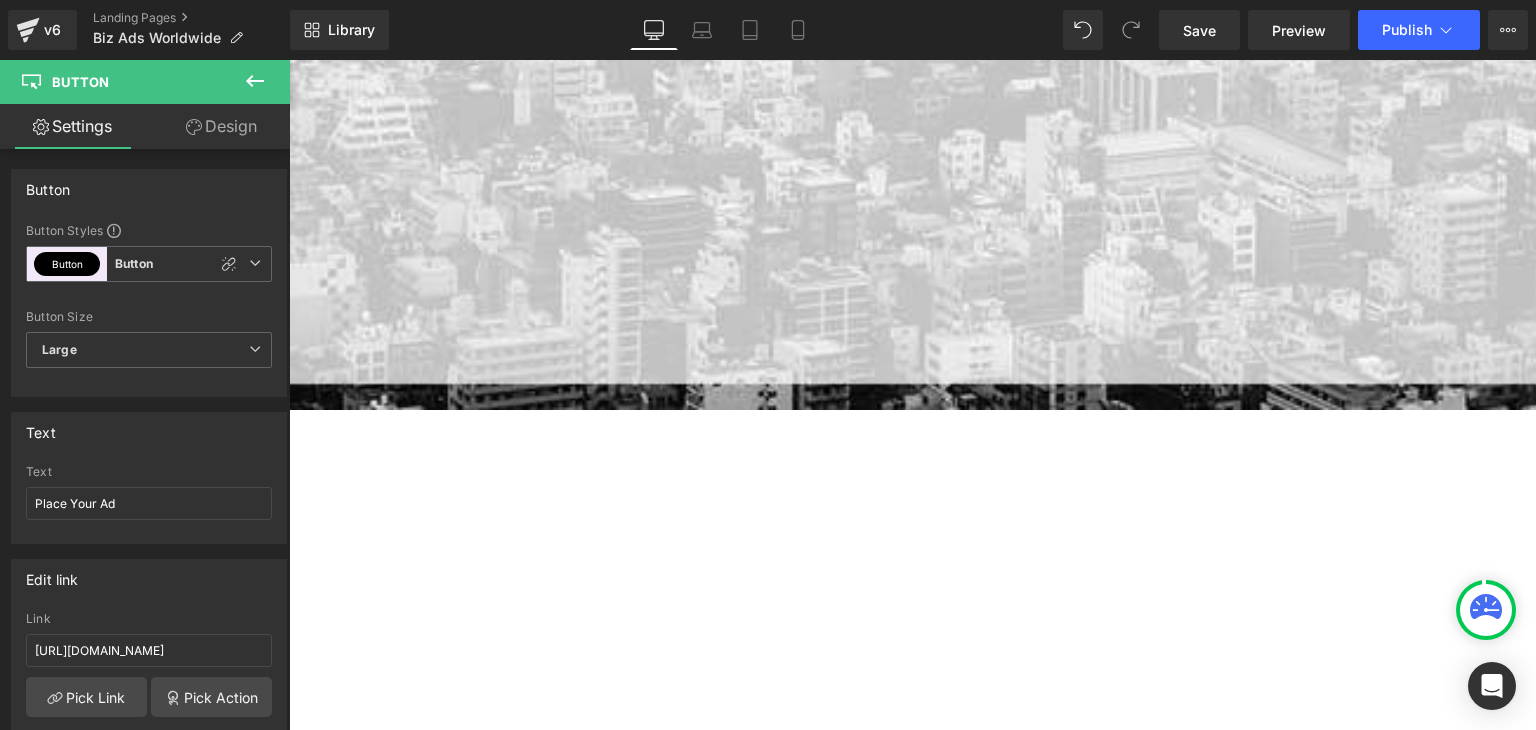 click on "Button" at bounding box center [289, 60] 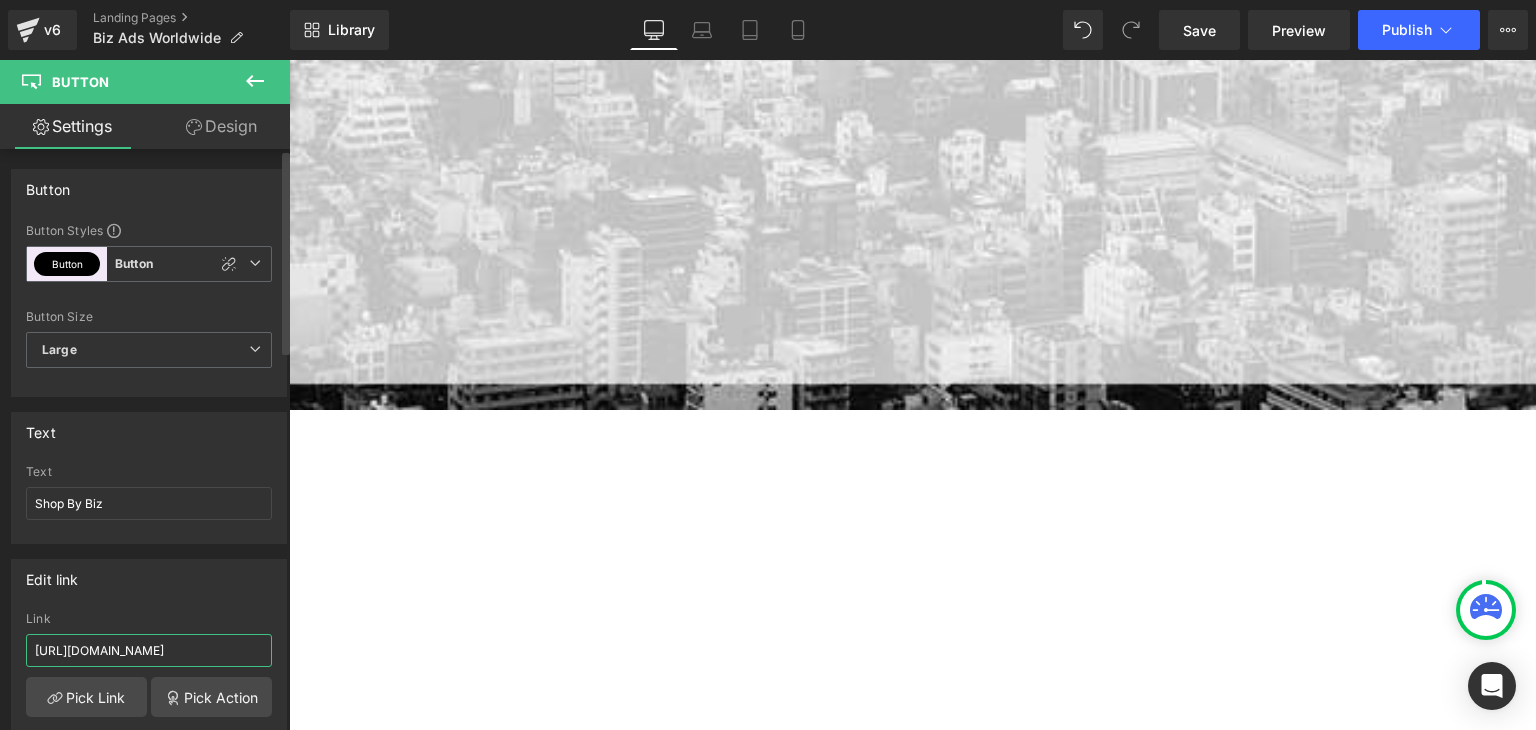 scroll, scrollTop: 0, scrollLeft: 43, axis: horizontal 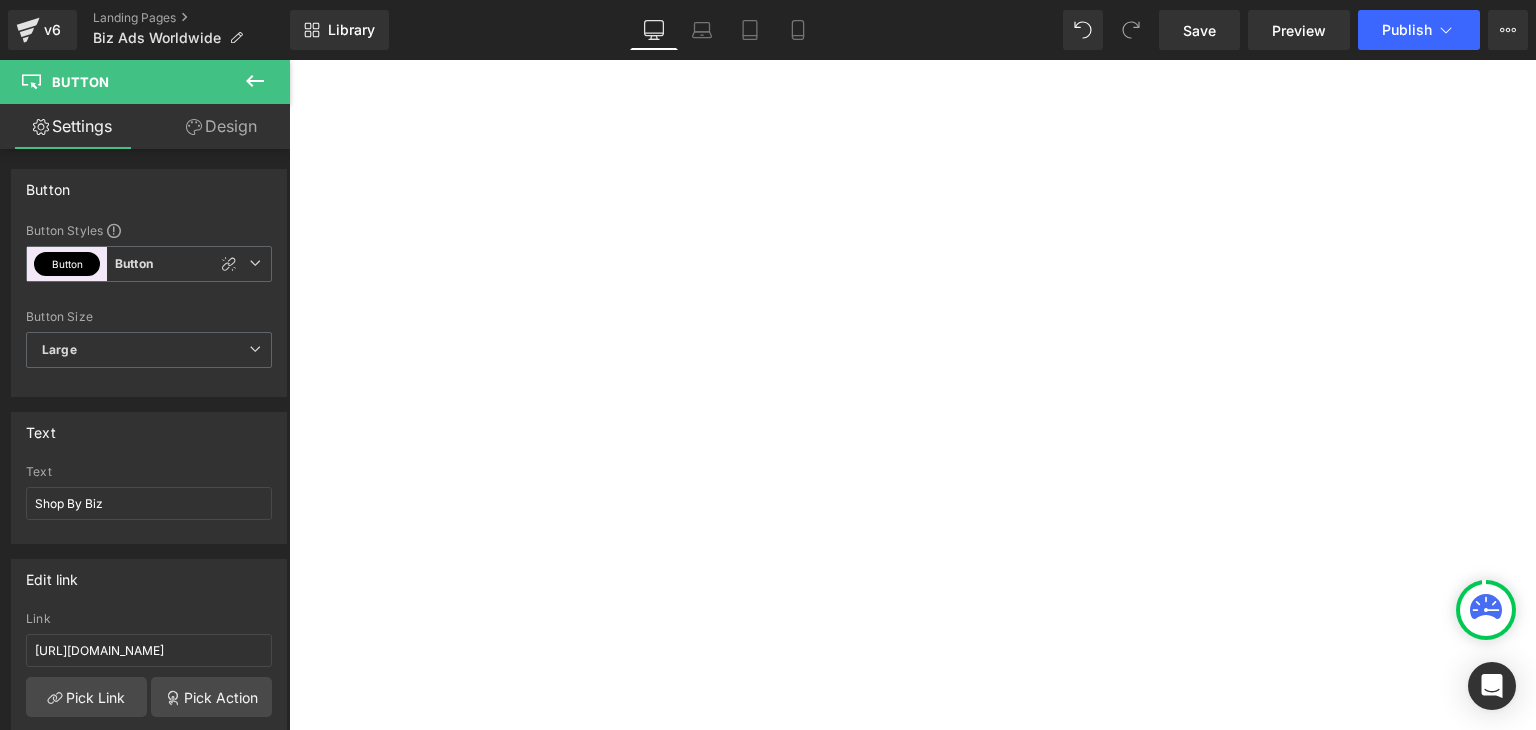 click on "Button" at bounding box center [289, 60] 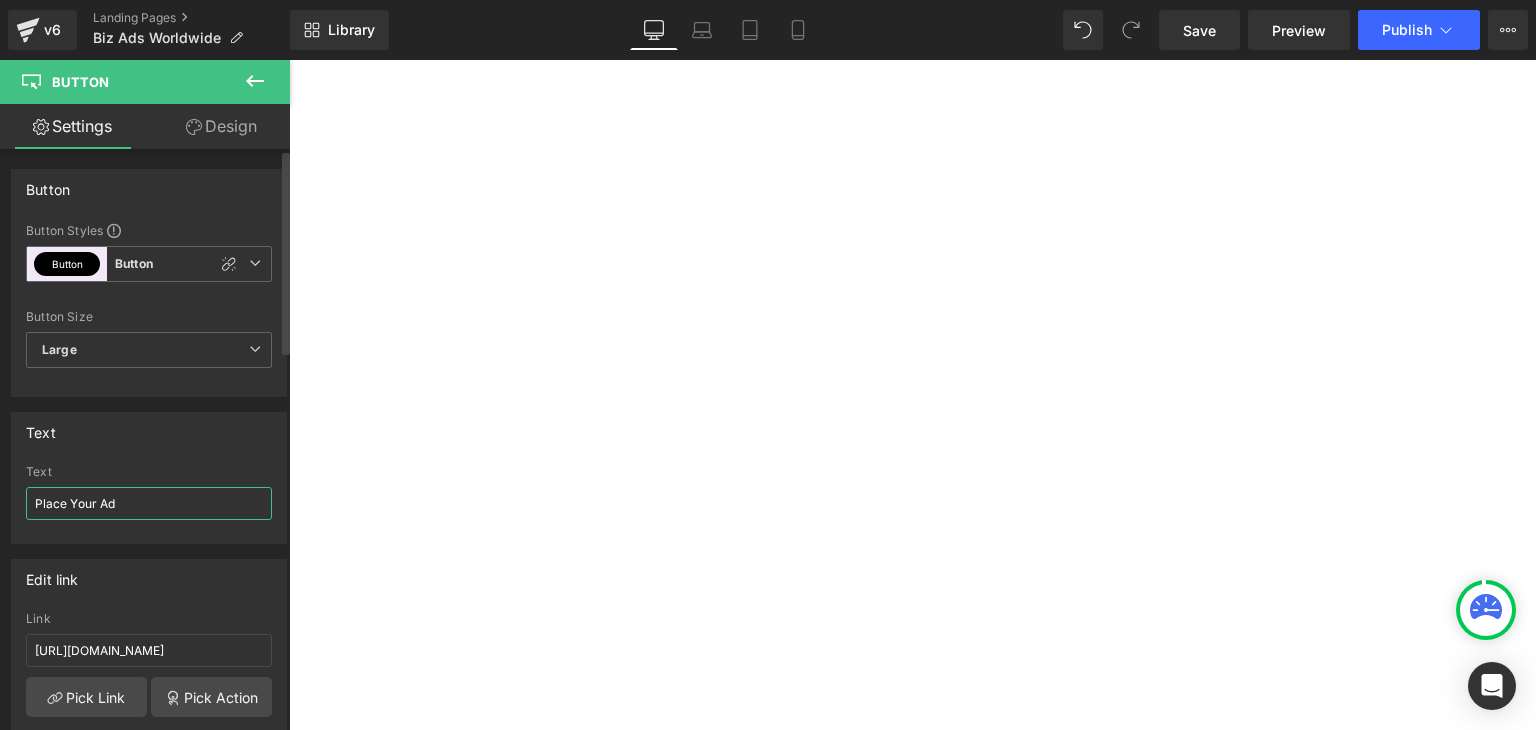 drag, startPoint x: 131, startPoint y: 502, endPoint x: 0, endPoint y: 500, distance: 131.01526 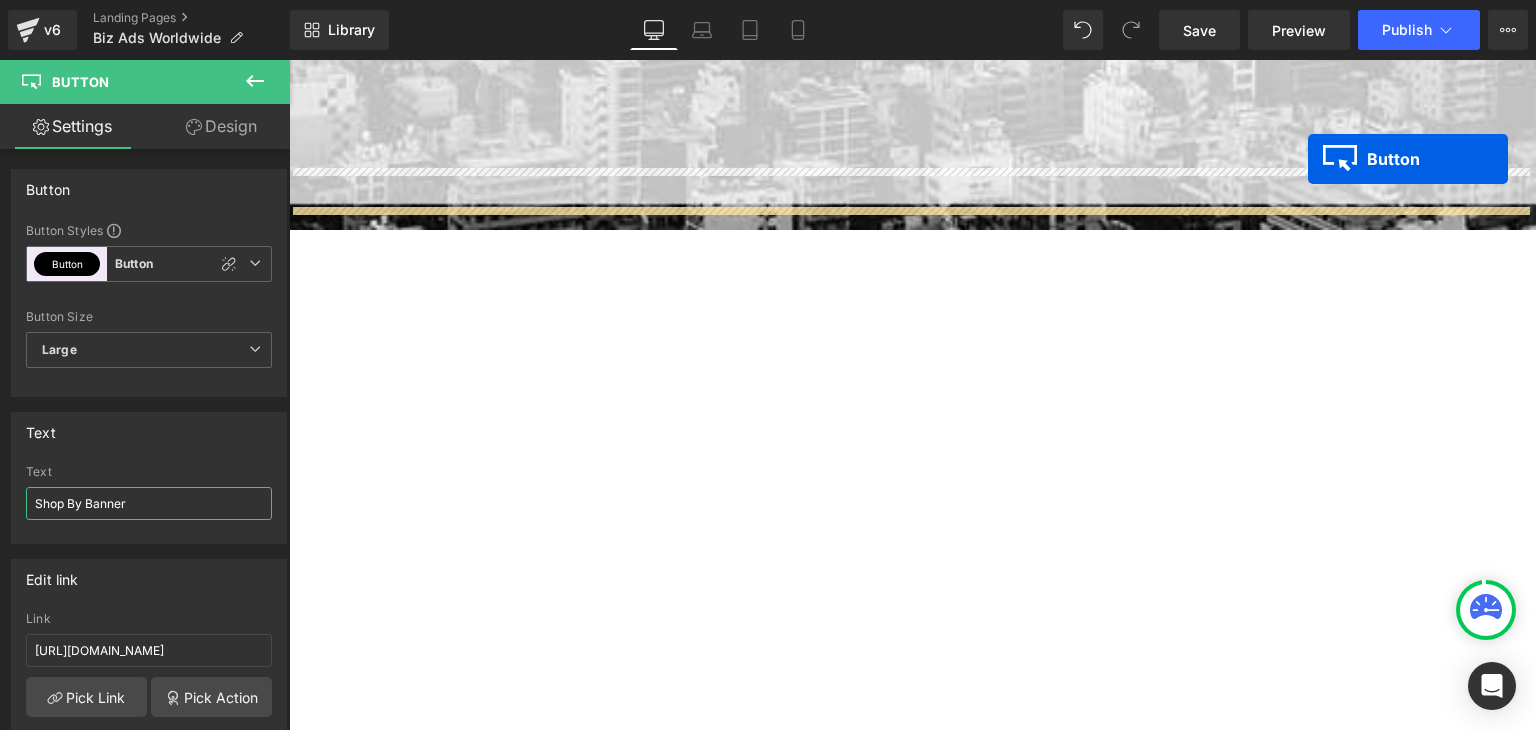 scroll, scrollTop: 440, scrollLeft: 0, axis: vertical 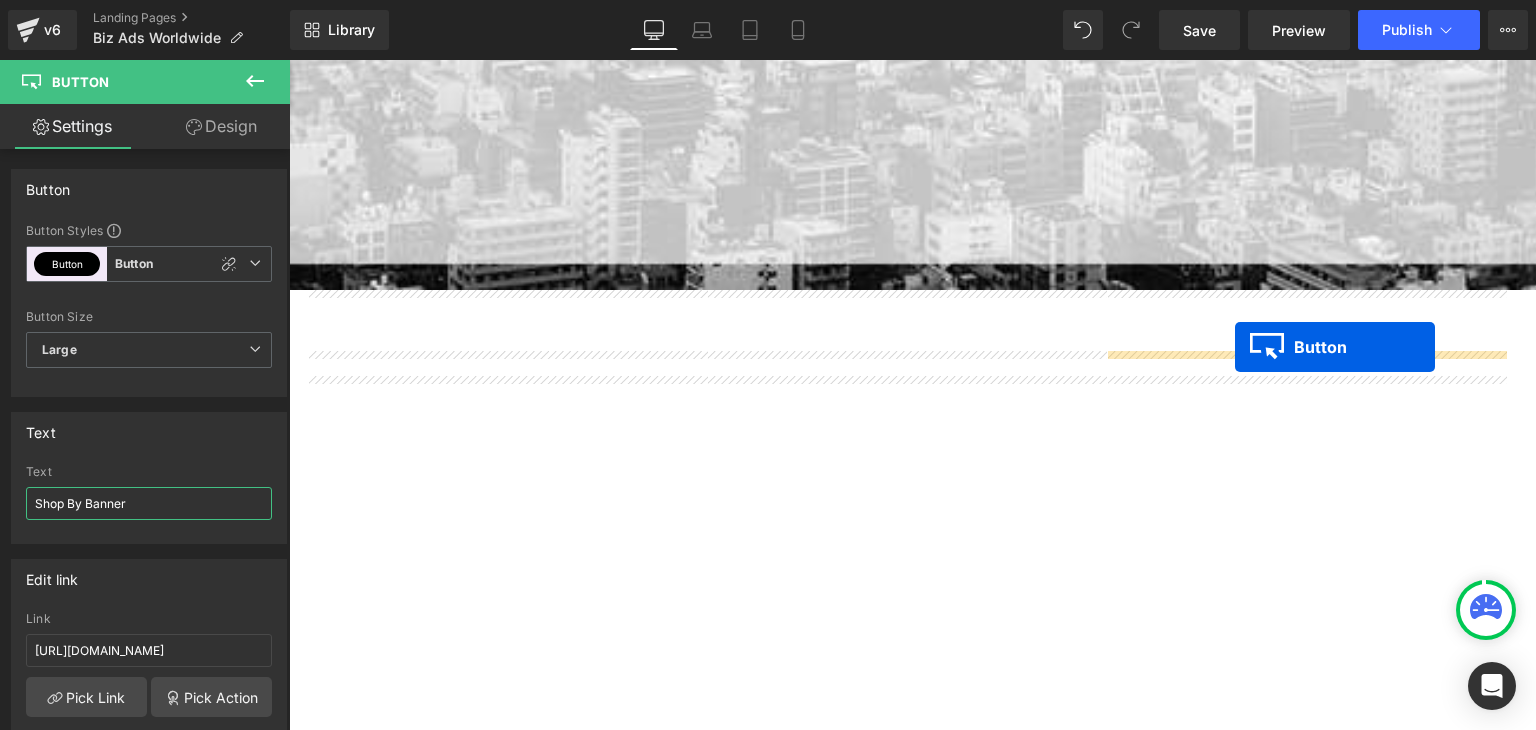 drag, startPoint x: 875, startPoint y: 357, endPoint x: 1235, endPoint y: 347, distance: 360.13885 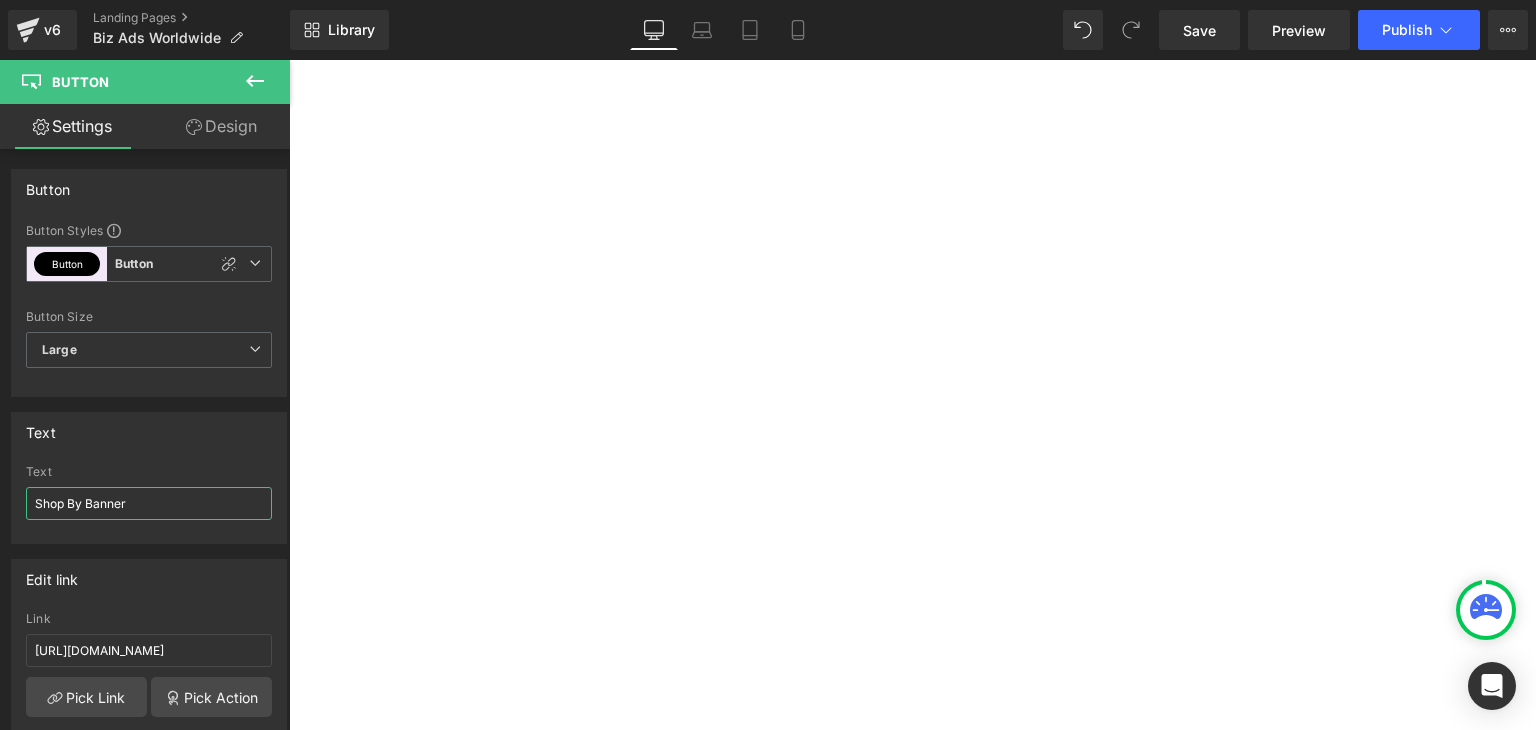 scroll, scrollTop: 2240, scrollLeft: 0, axis: vertical 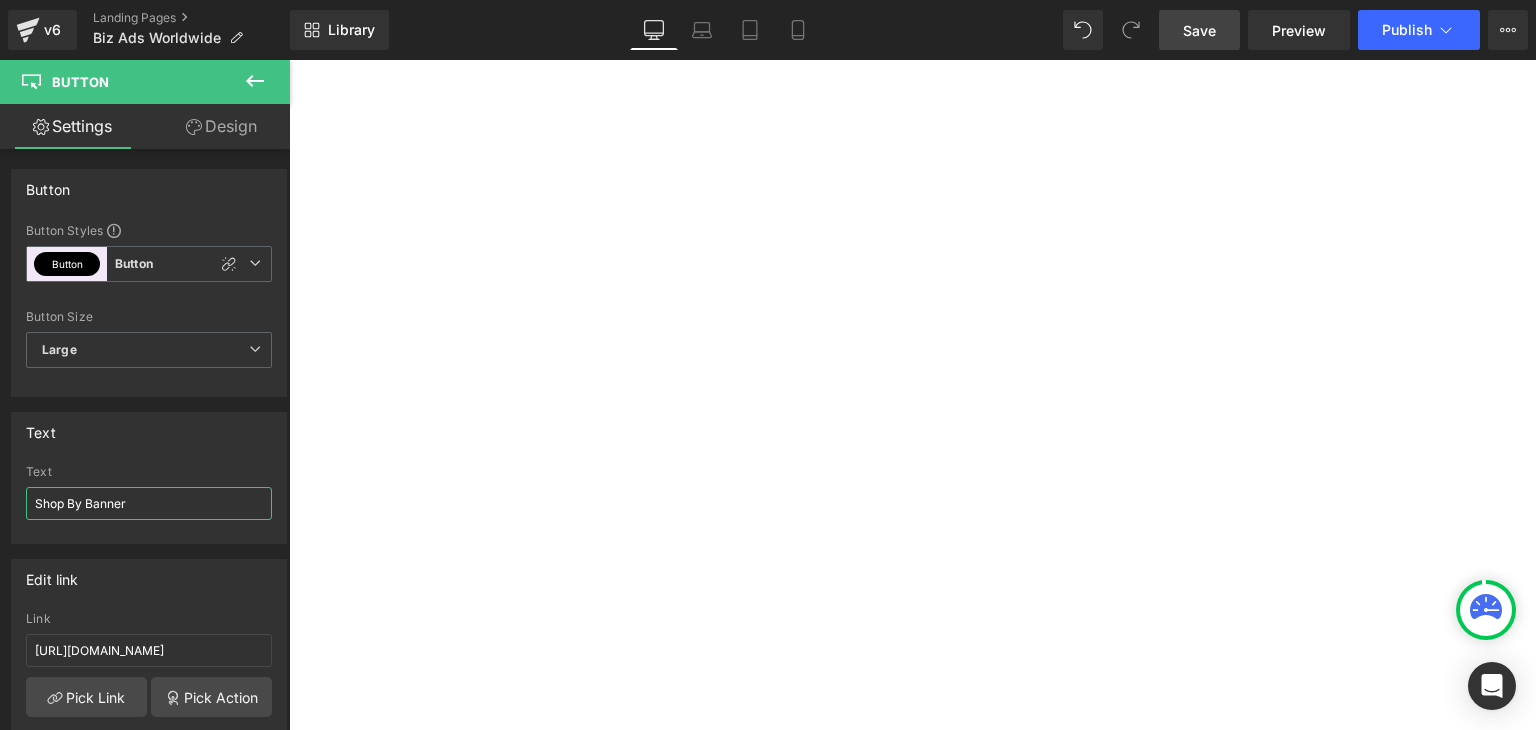 type on "Shop By Banner" 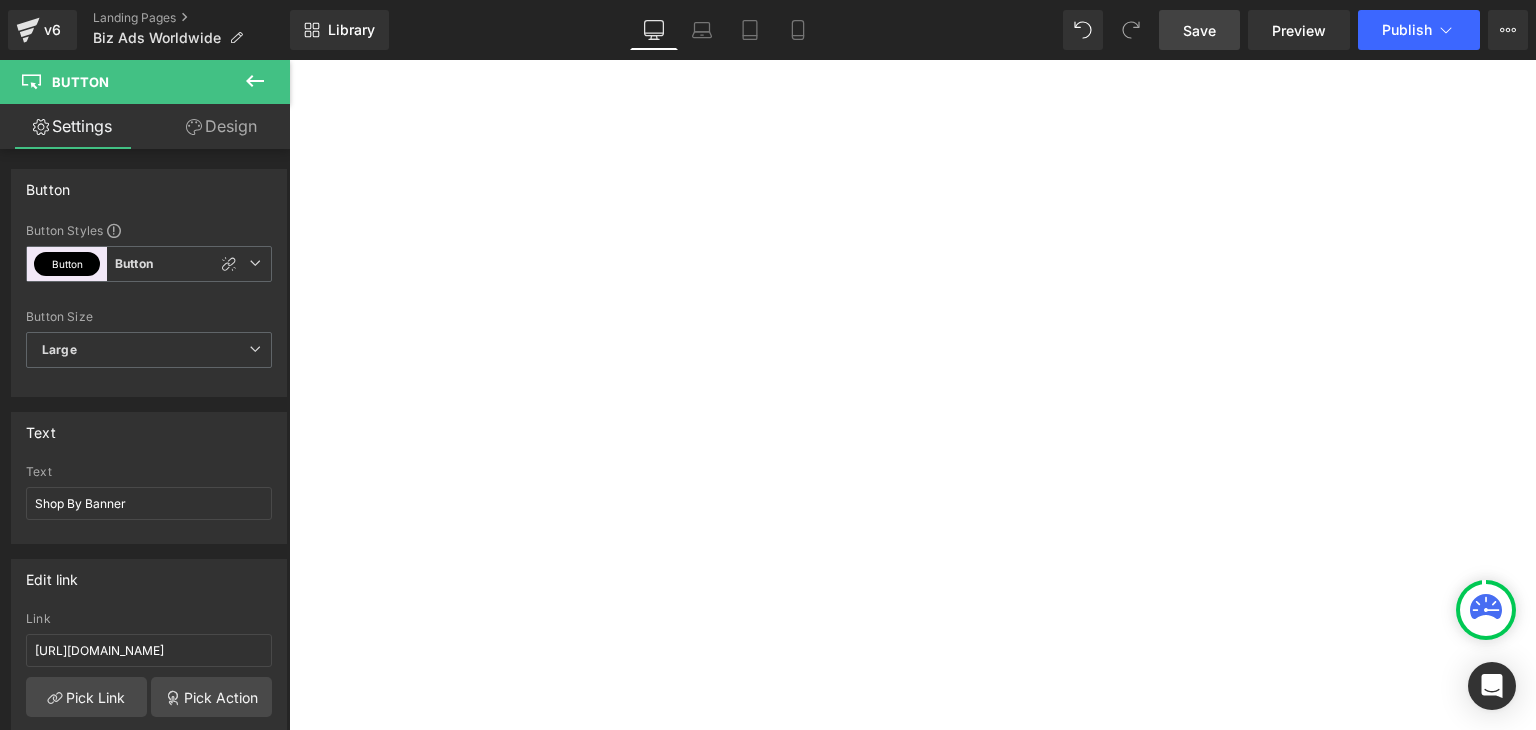 click on "Save" at bounding box center [1199, 30] 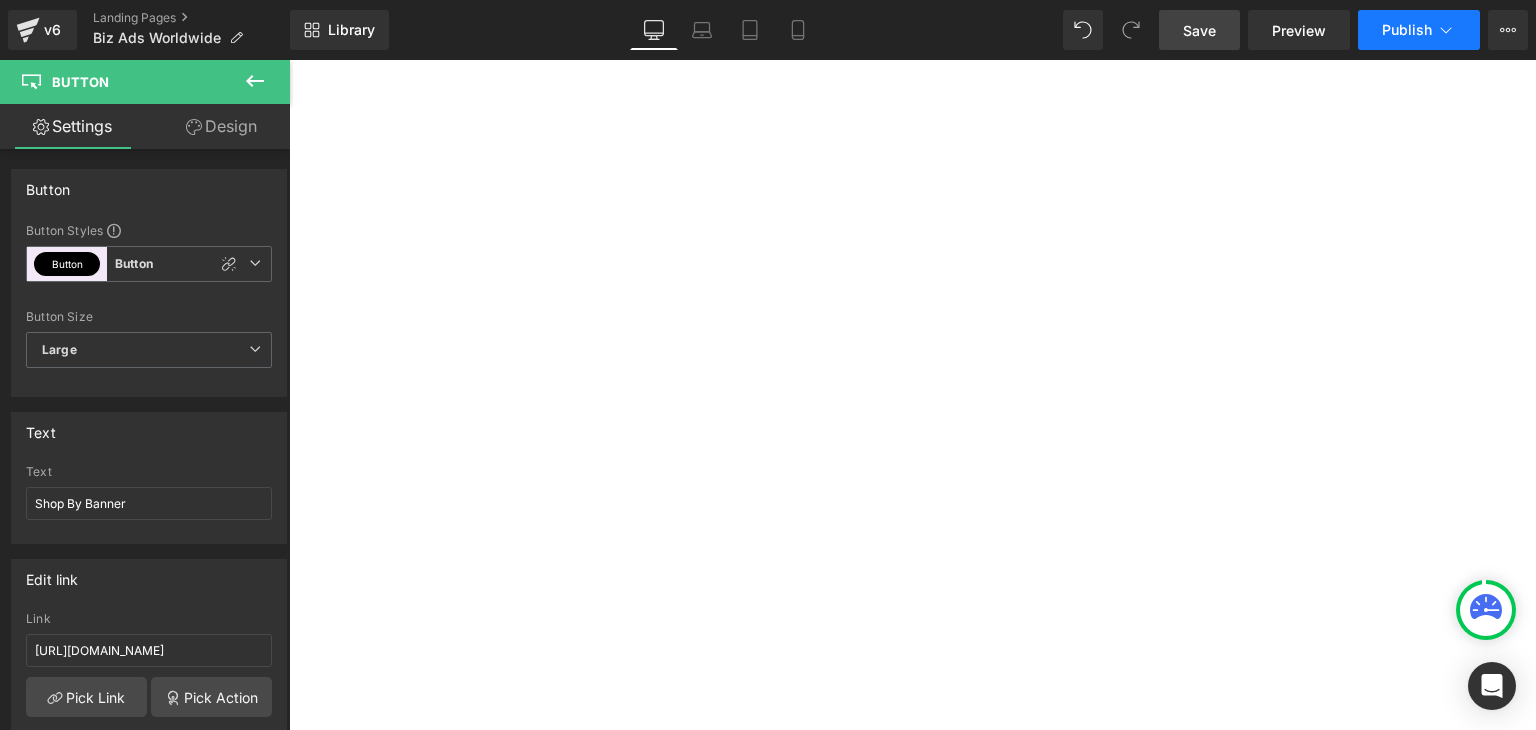 click on "Publish" at bounding box center (1407, 30) 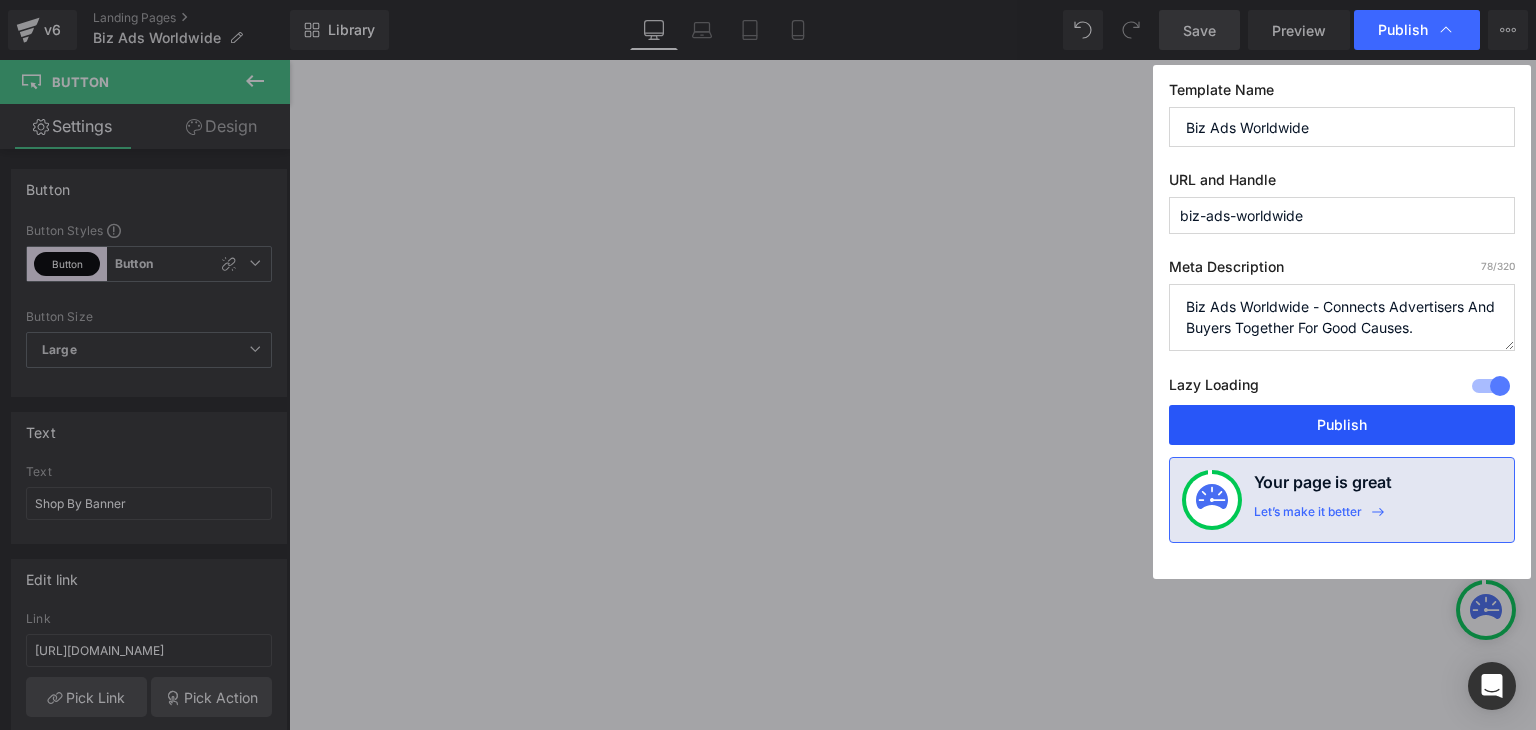 click on "Publish" at bounding box center (1342, 425) 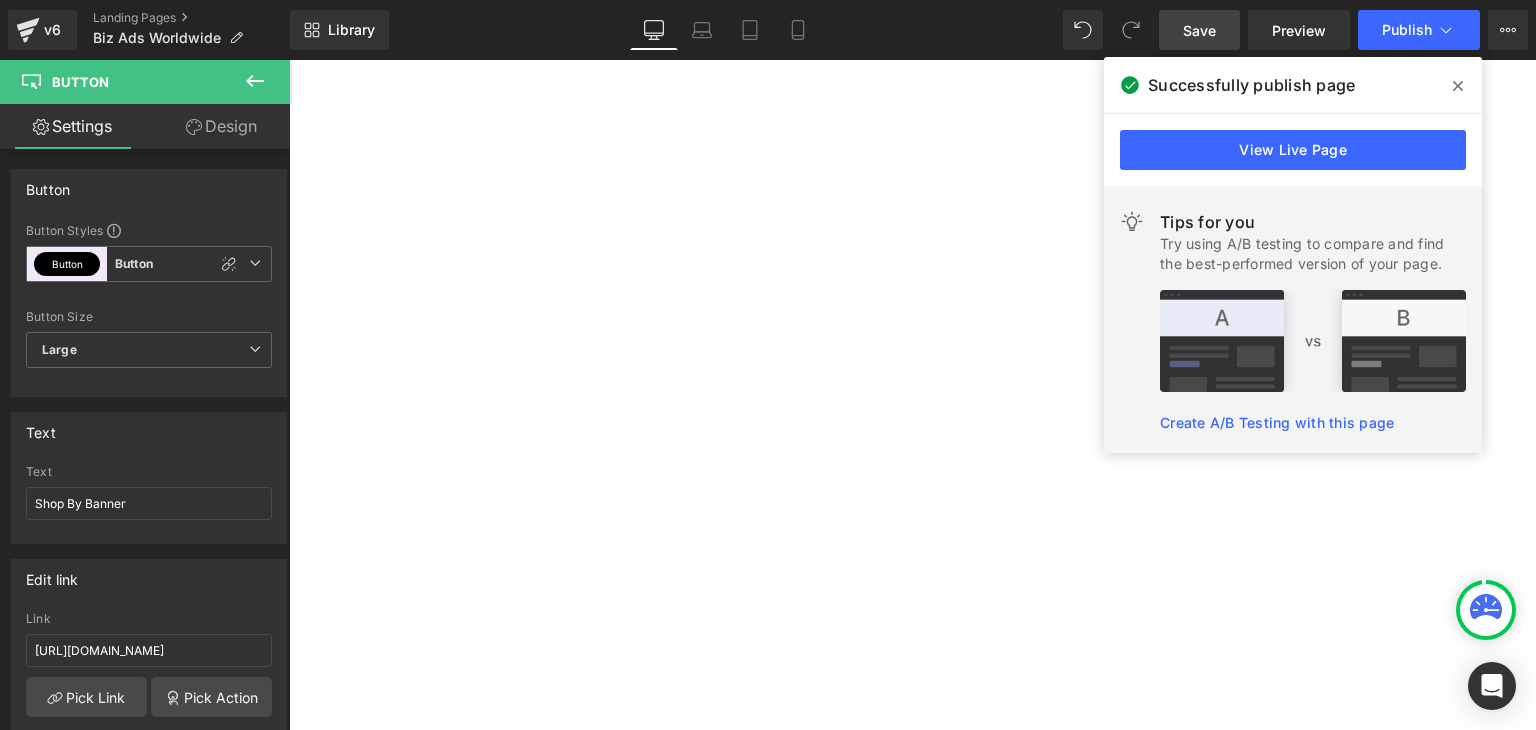 click at bounding box center (1458, 86) 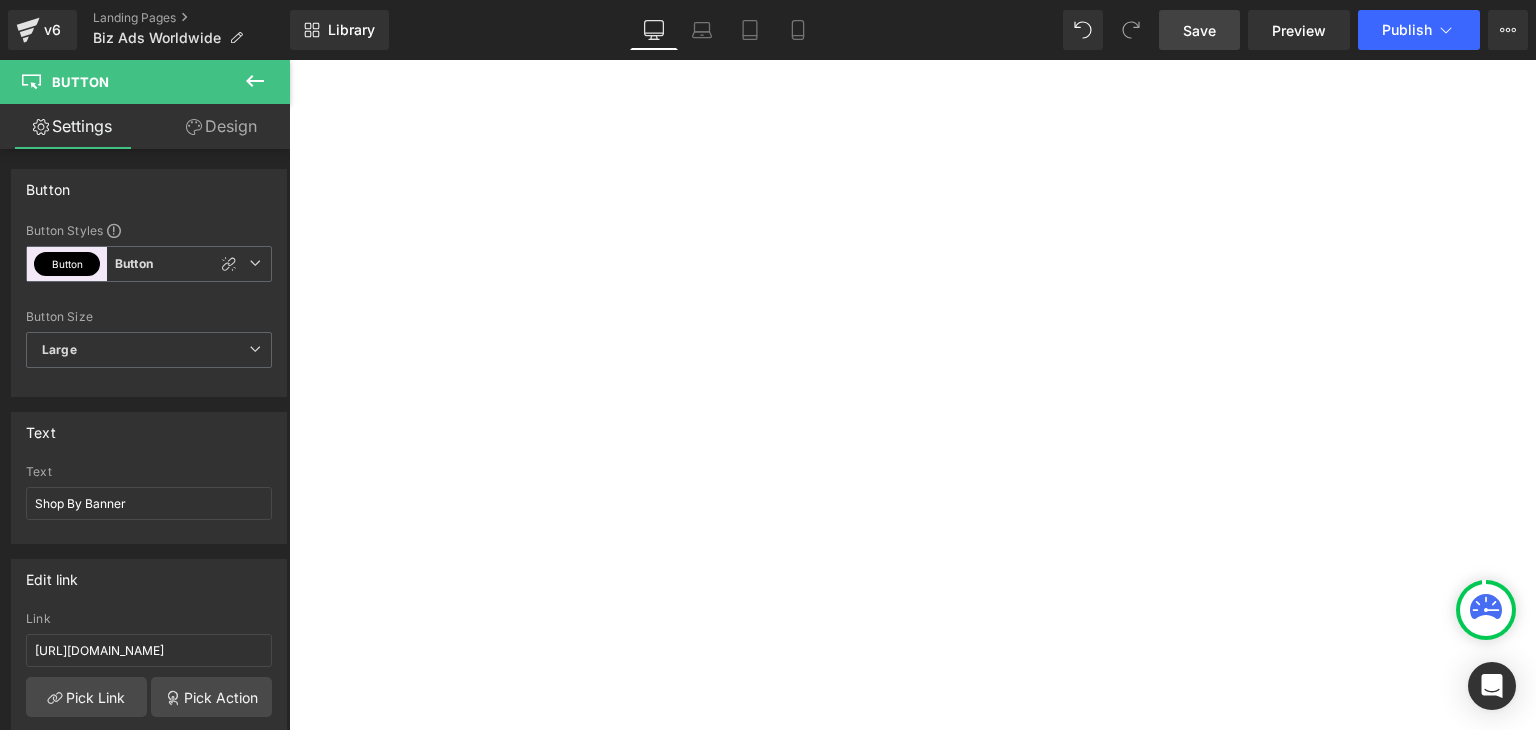 scroll, scrollTop: 1740, scrollLeft: 0, axis: vertical 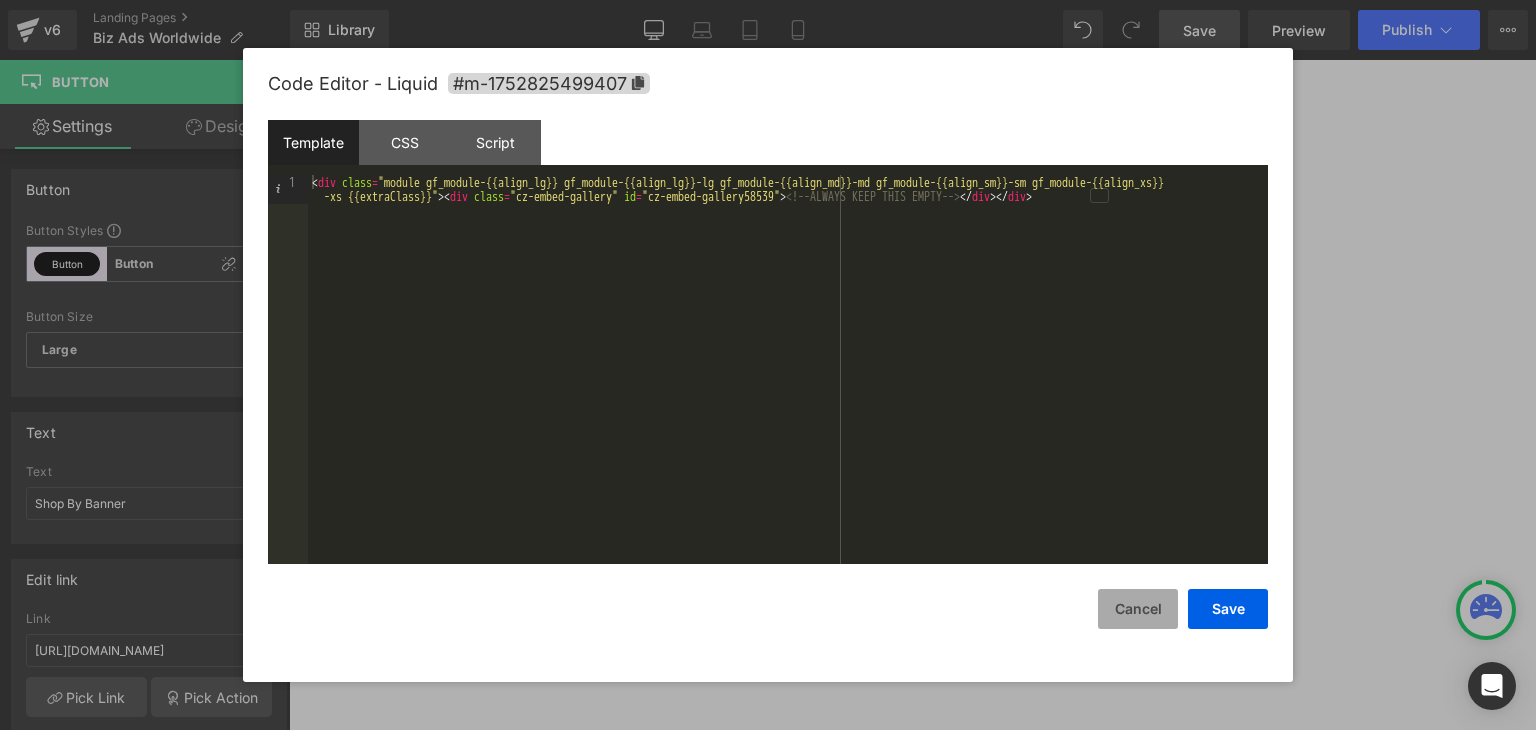 click on "Cancel" at bounding box center [1138, 609] 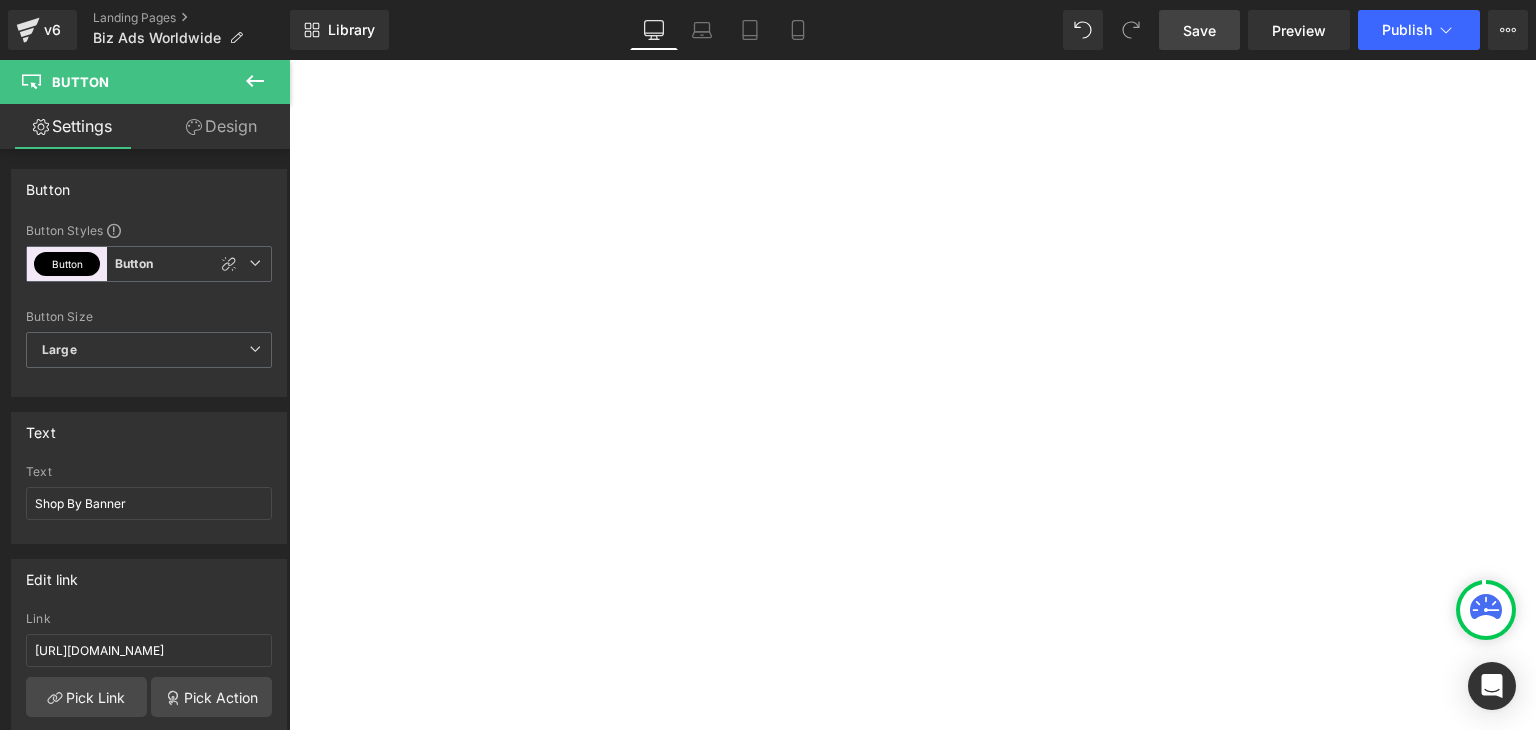 scroll, scrollTop: 1240, scrollLeft: 0, axis: vertical 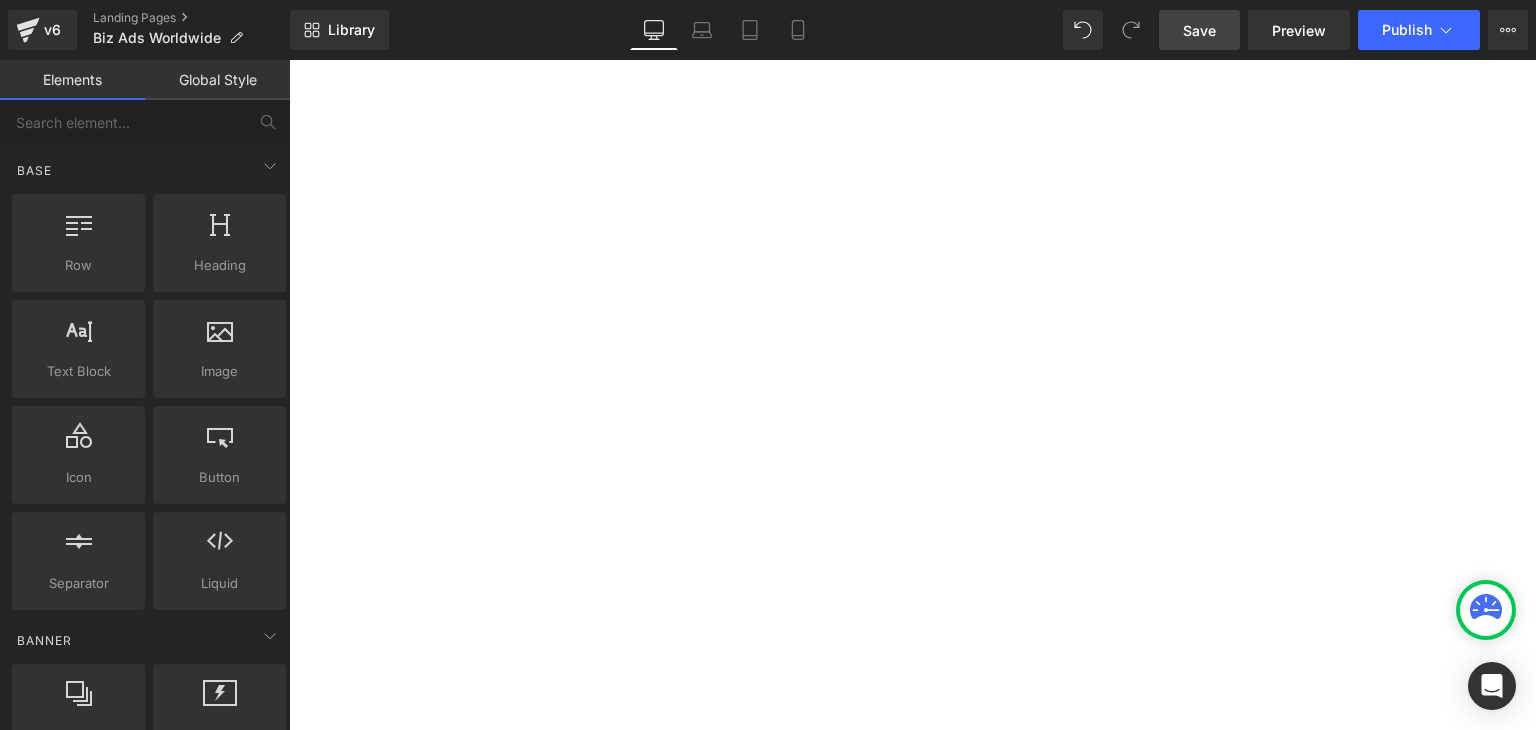 click on "Save" at bounding box center [1199, 30] 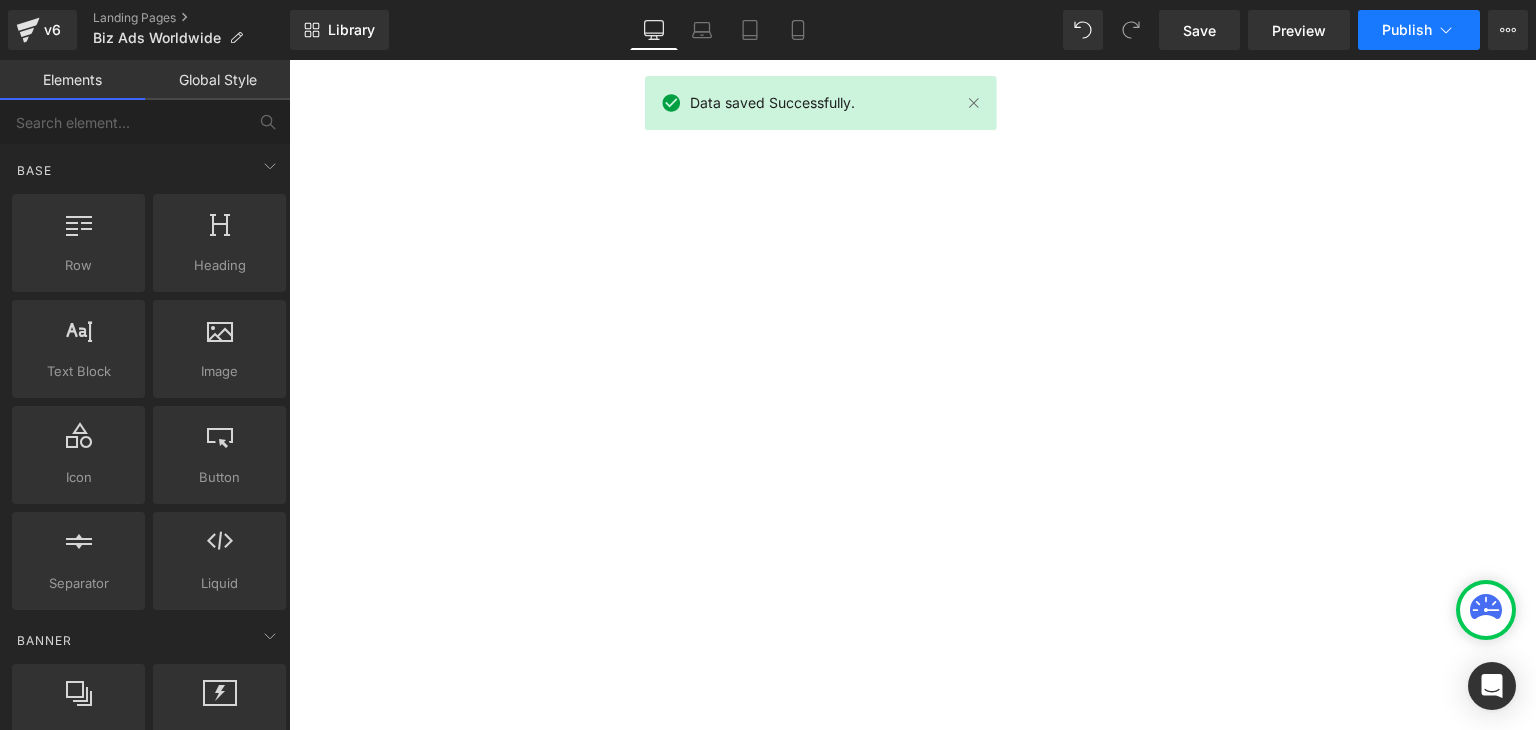 click on "Publish" at bounding box center (1407, 30) 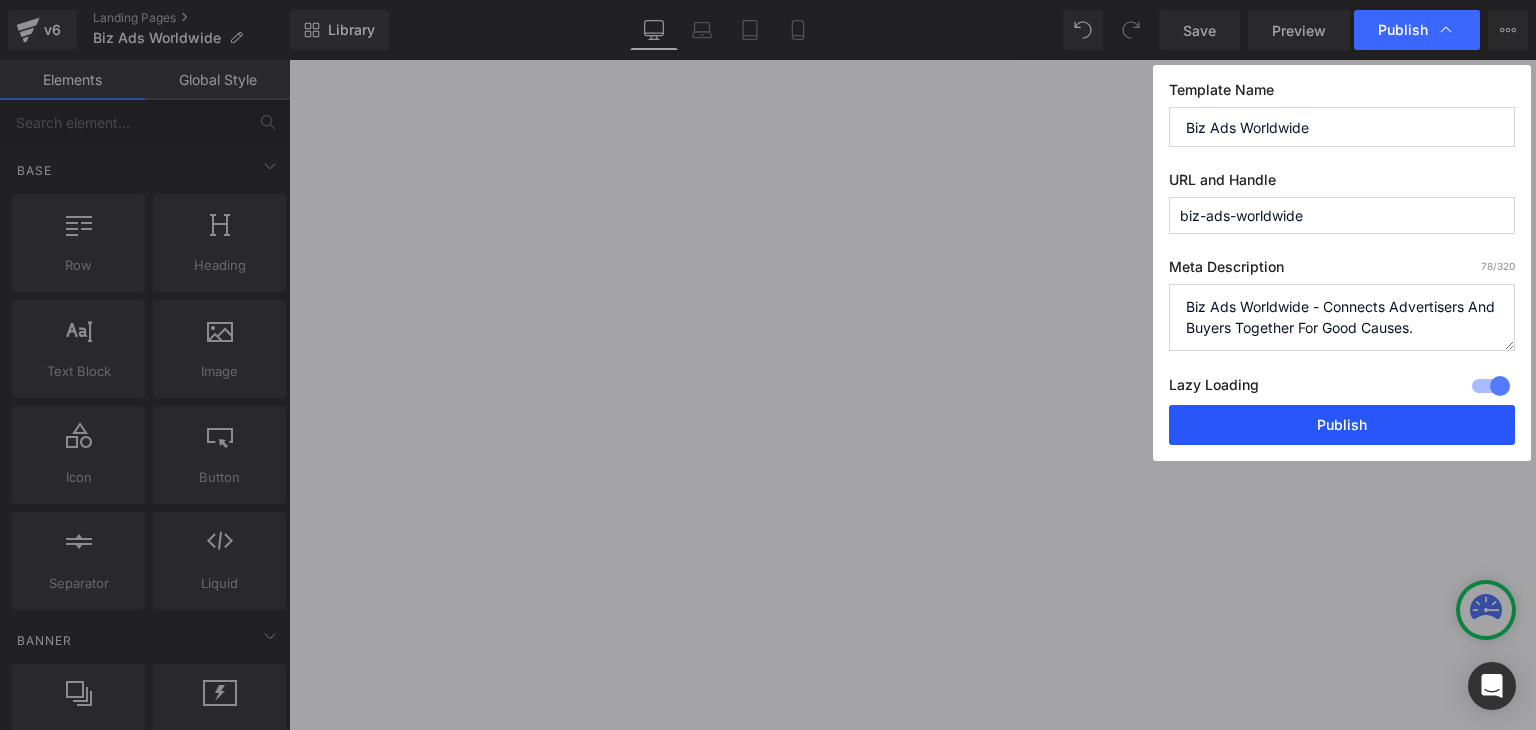 click on "Publish" at bounding box center [1342, 425] 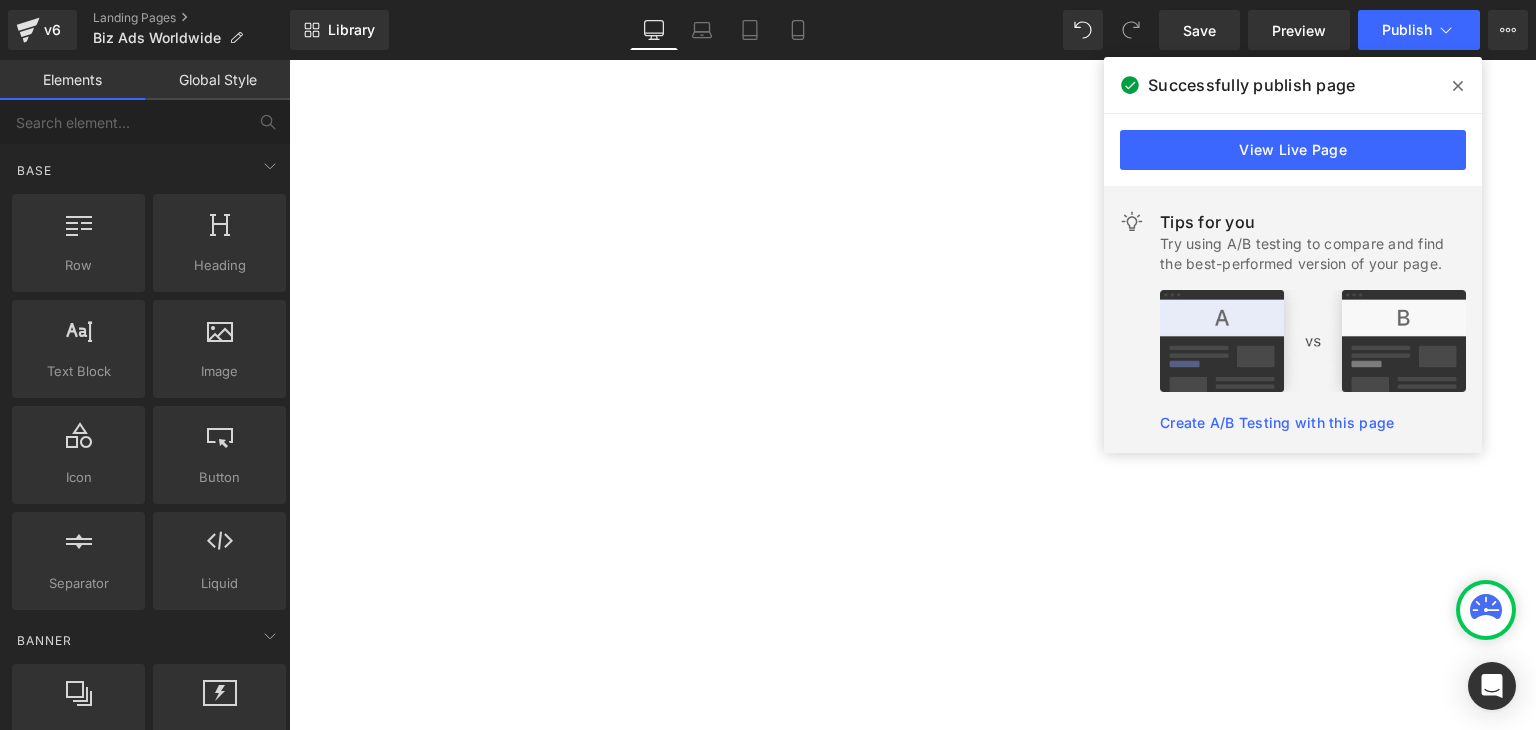 scroll, scrollTop: 940, scrollLeft: 0, axis: vertical 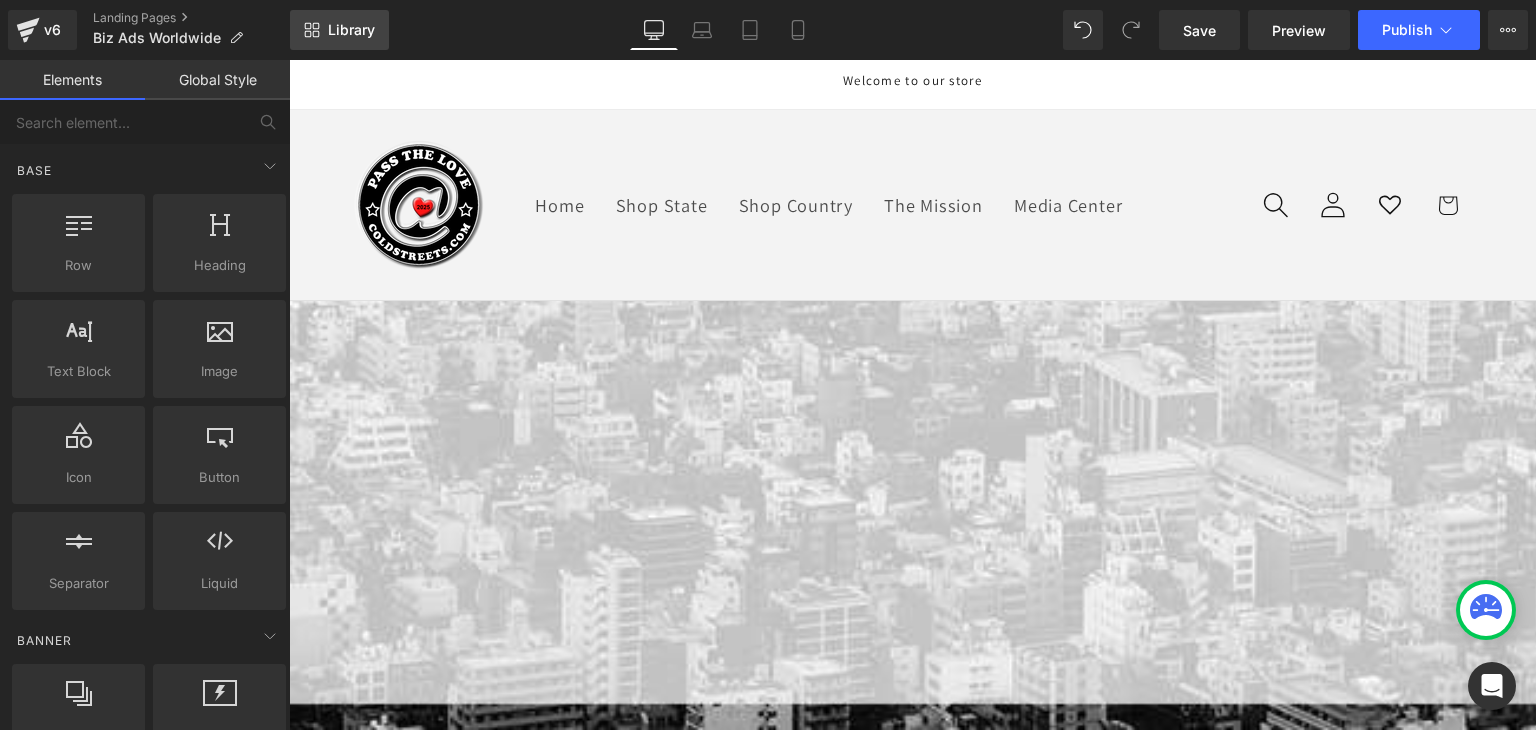 click on "Library" at bounding box center [351, 30] 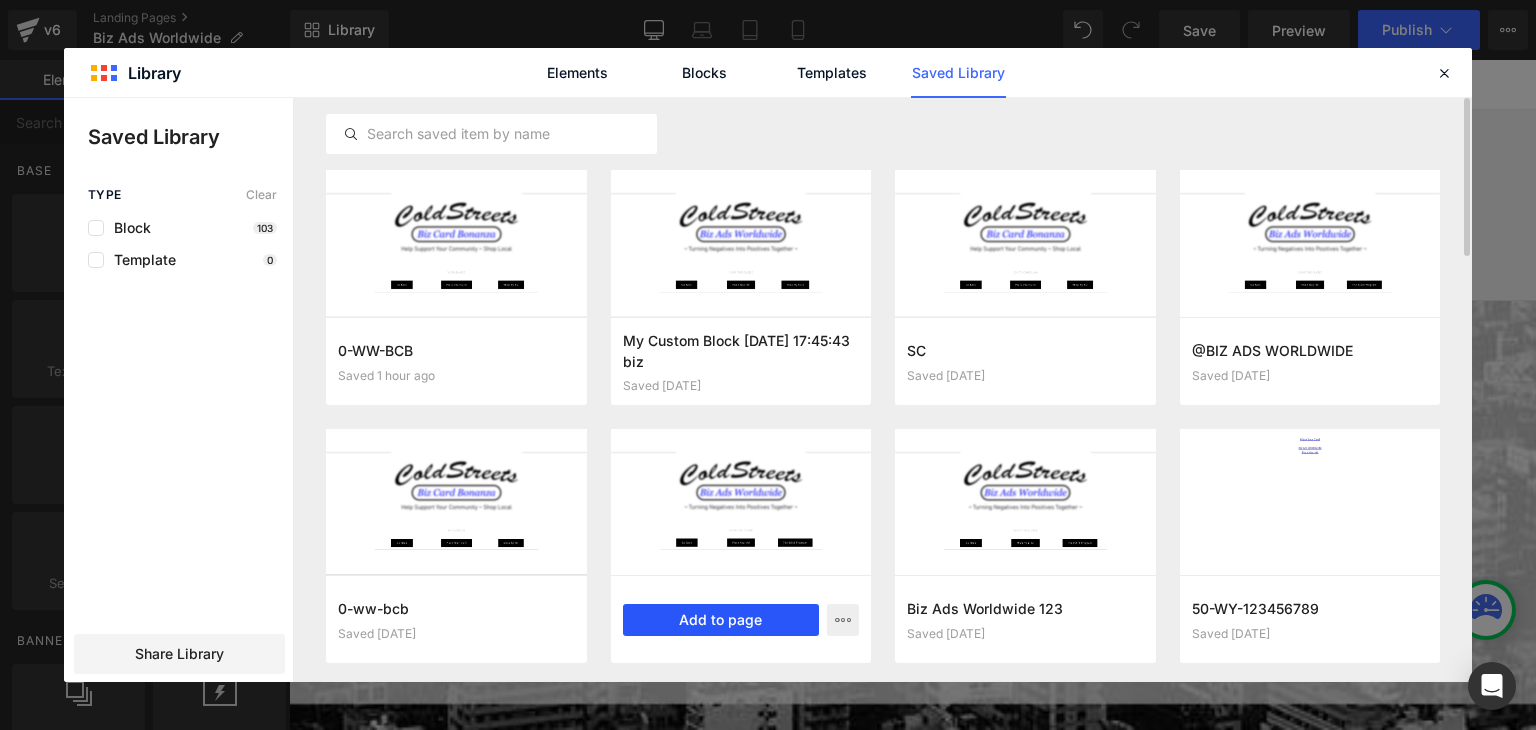 click on "Add to page" at bounding box center (721, 620) 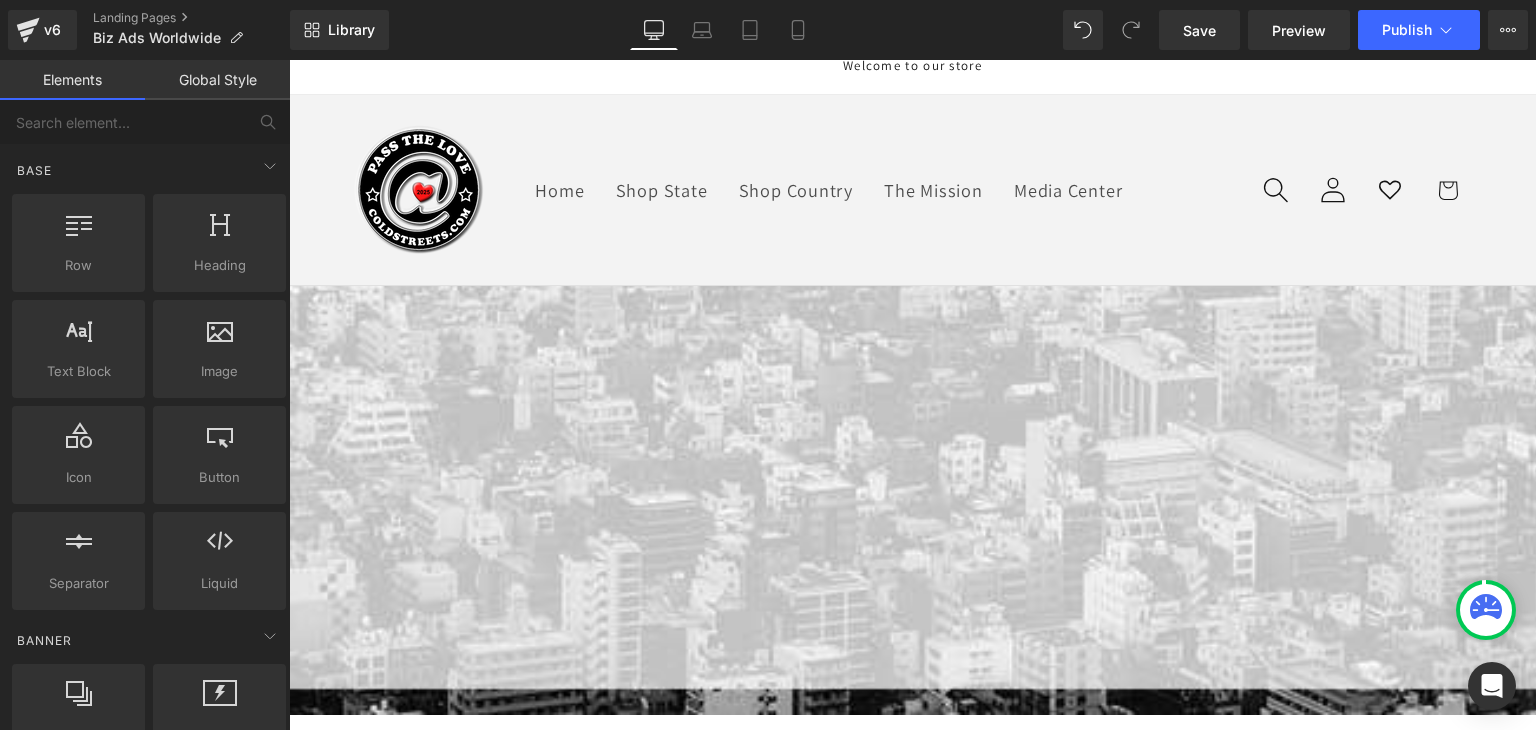 scroll, scrollTop: 0, scrollLeft: 0, axis: both 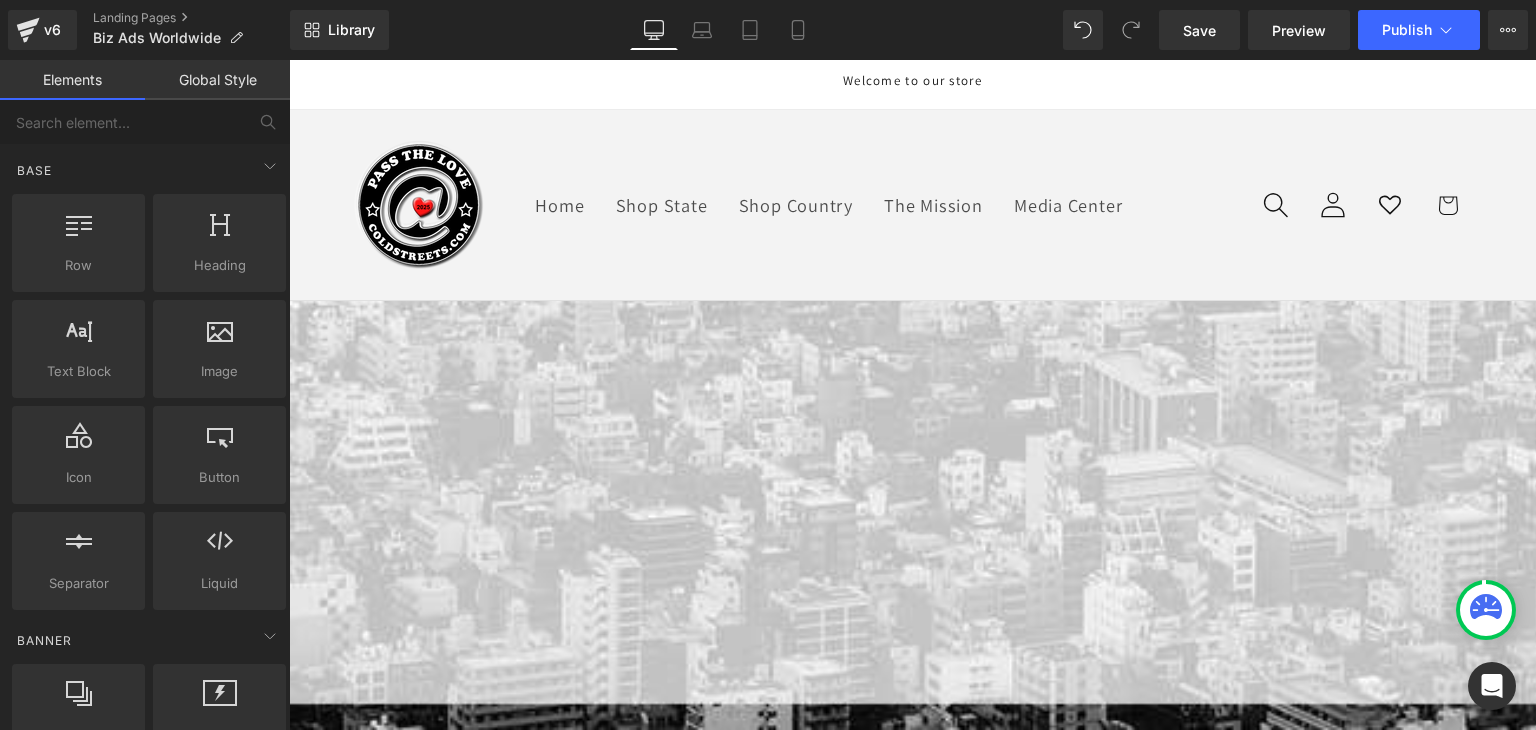 click 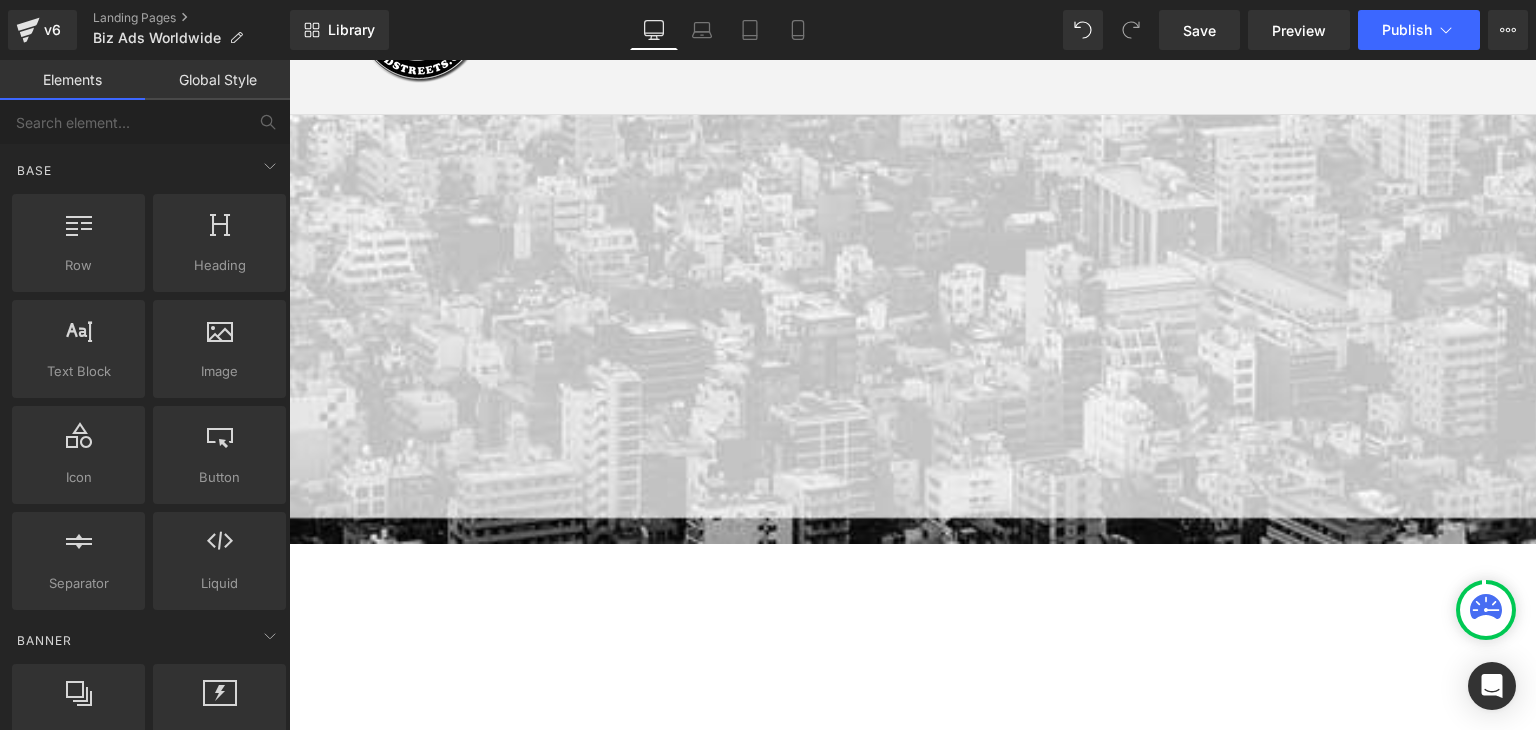 scroll, scrollTop: 200, scrollLeft: 0, axis: vertical 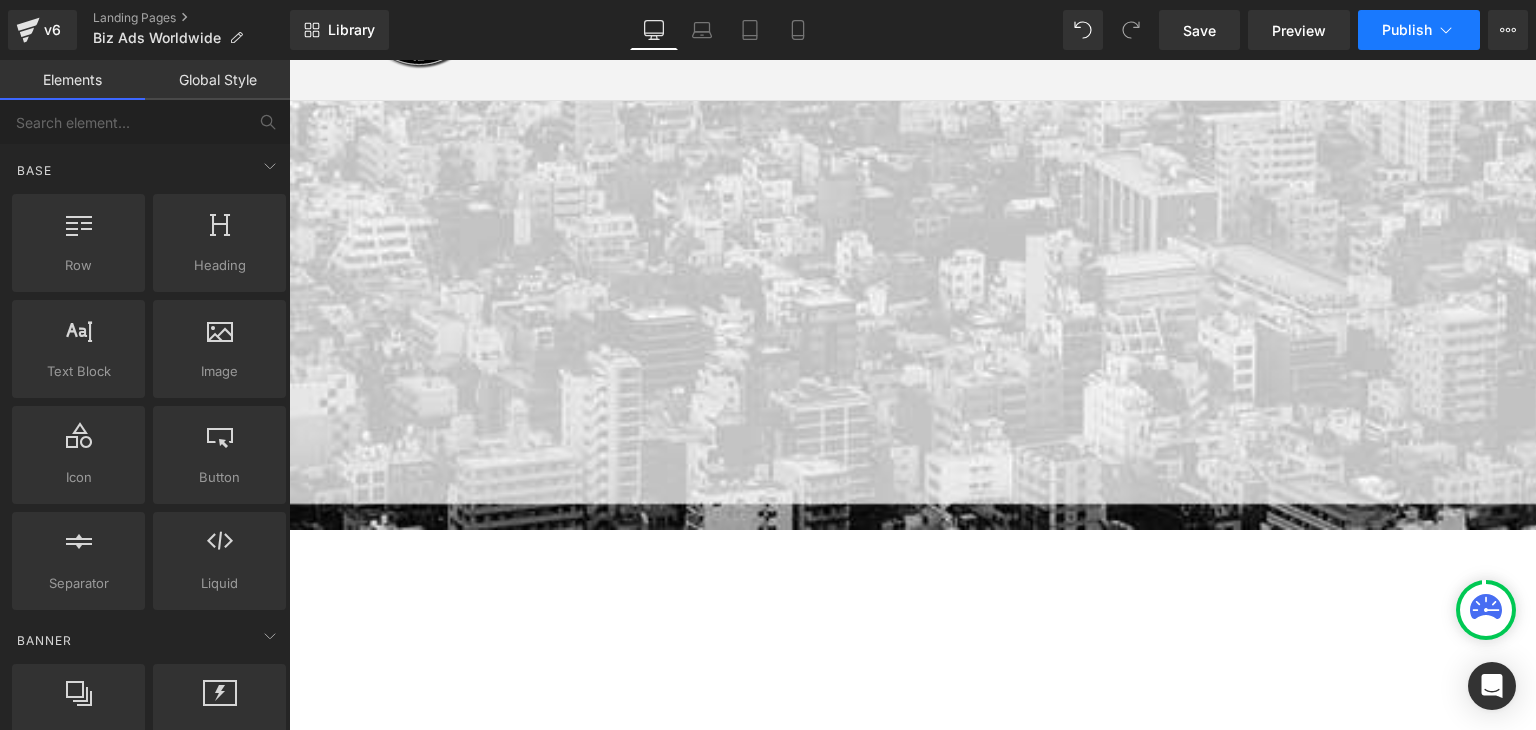 click on "Publish" at bounding box center [1419, 30] 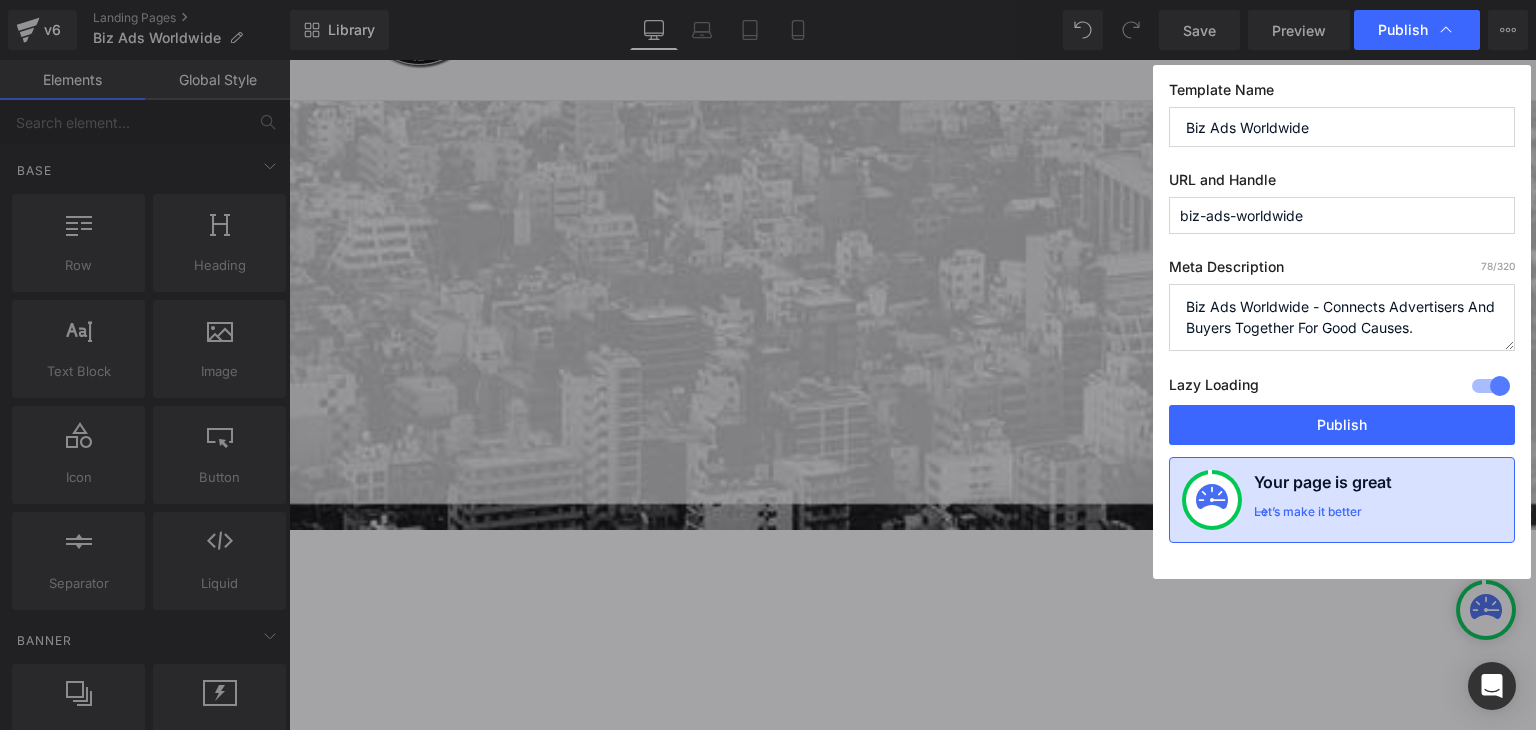 click at bounding box center [1212, 500] 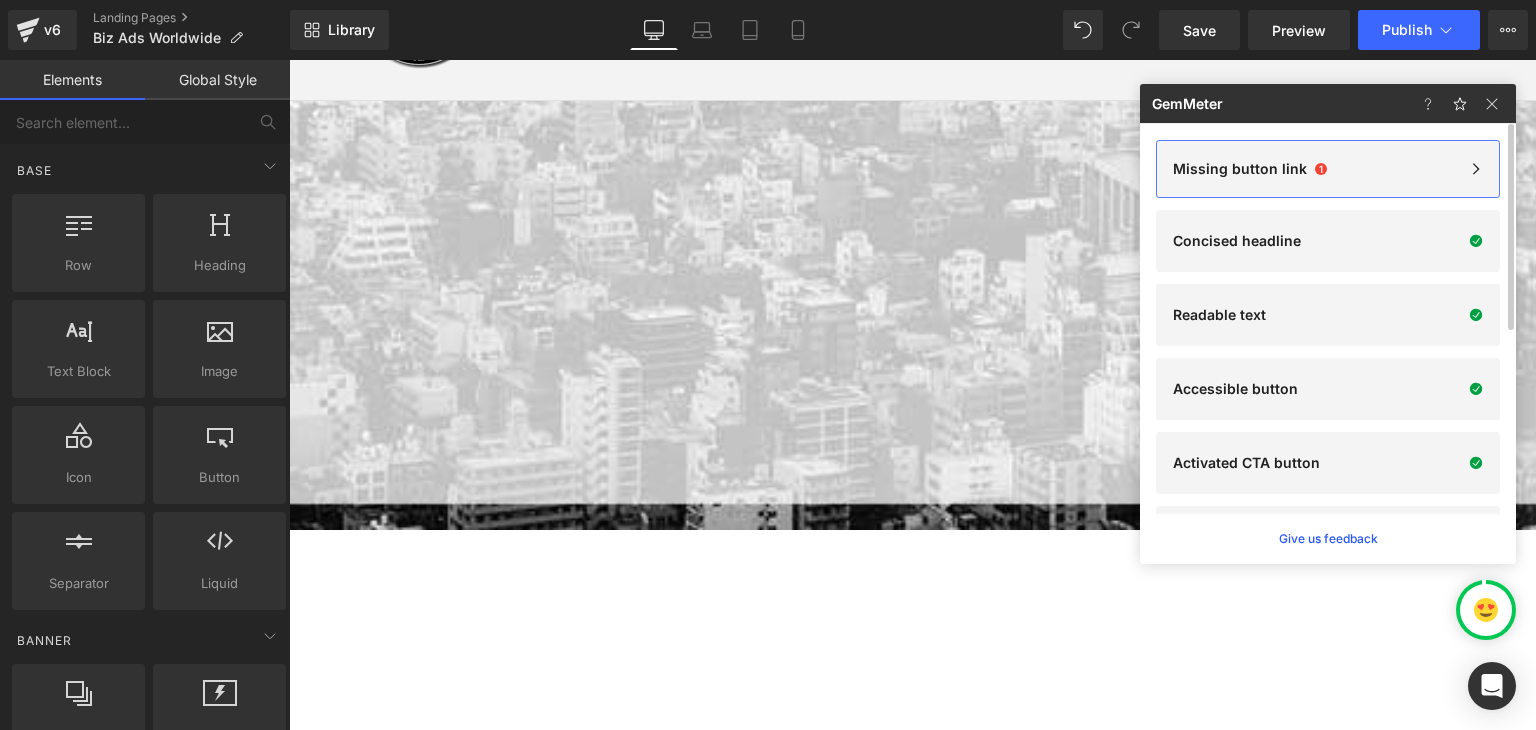 click on "Missing button link 1" 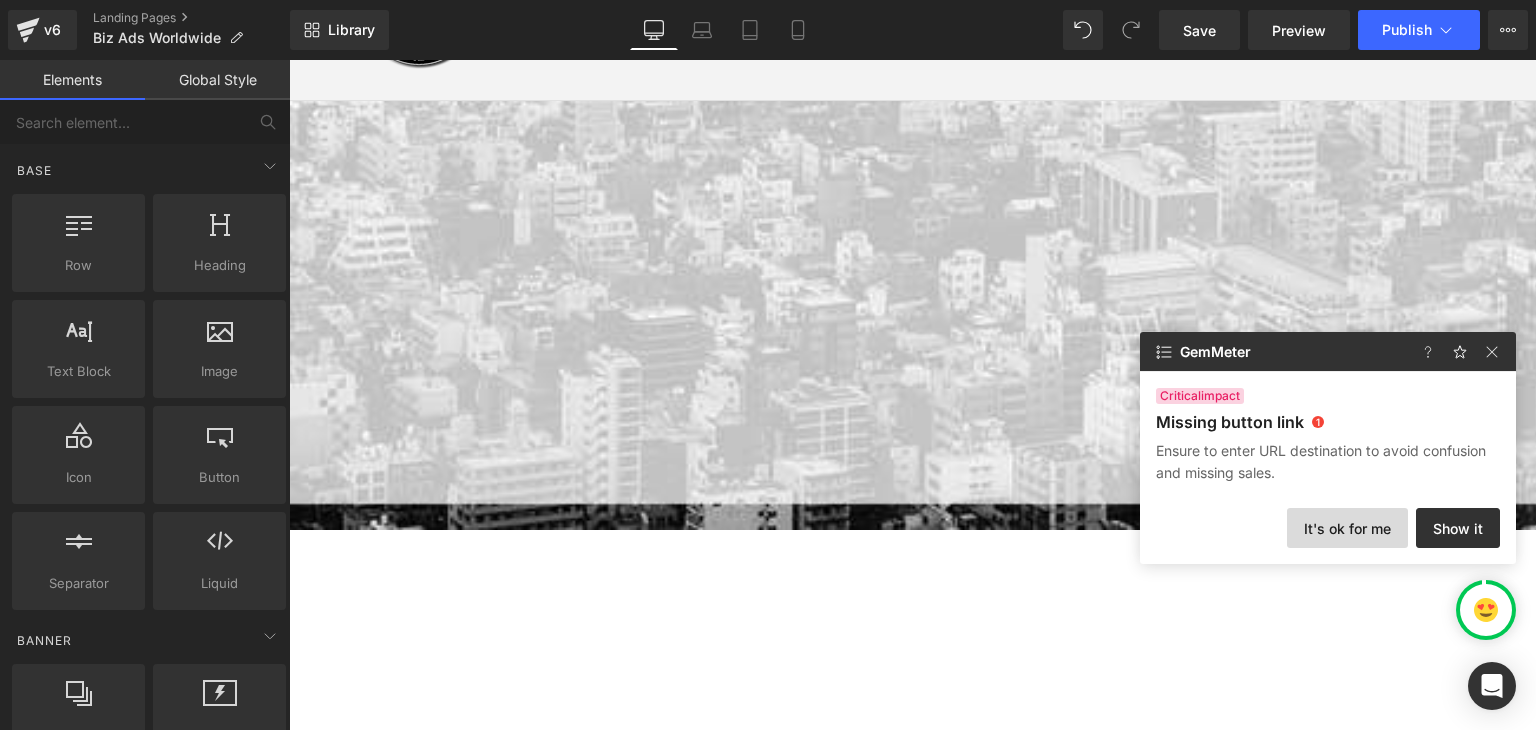 click on "It's ok for me" at bounding box center [1347, 528] 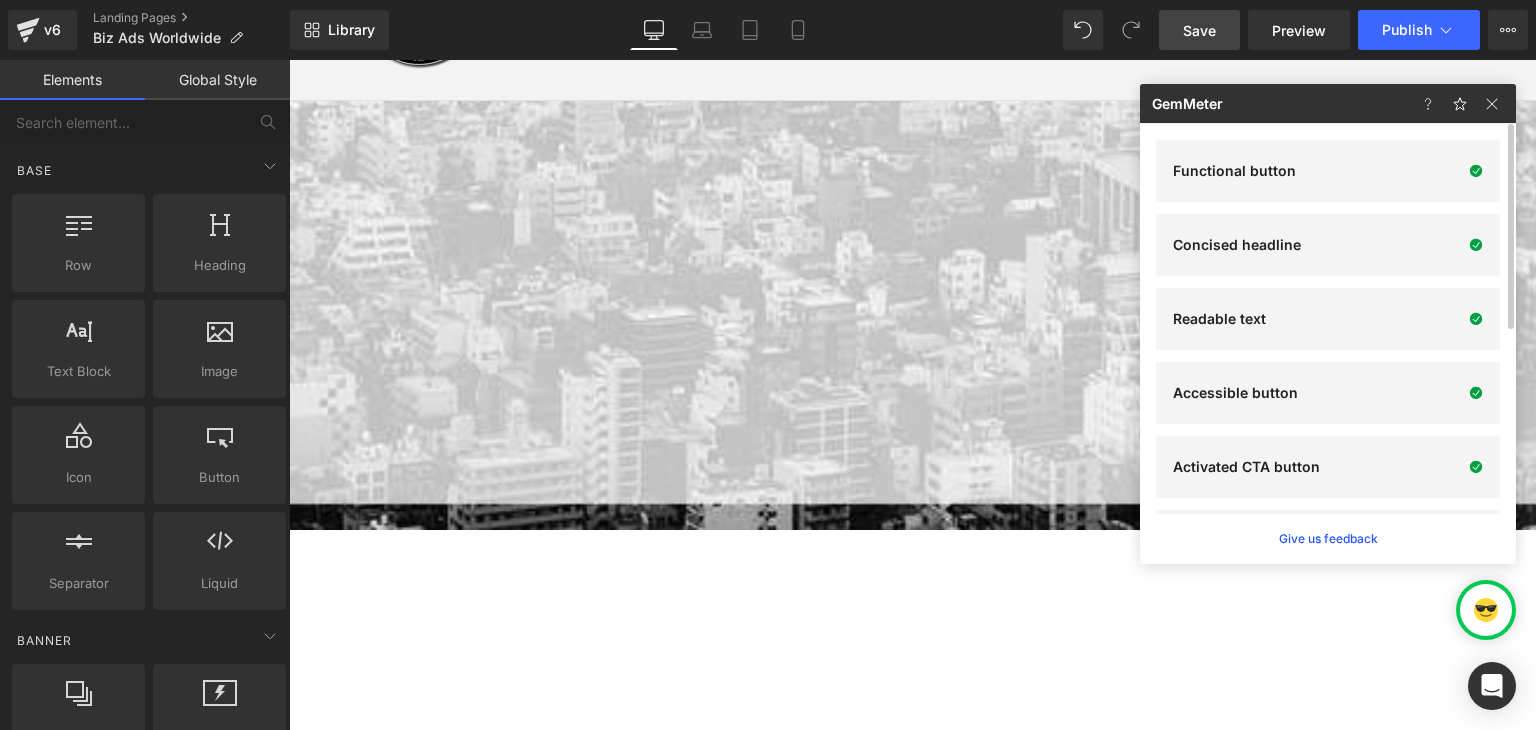 click on "Save" at bounding box center [1199, 30] 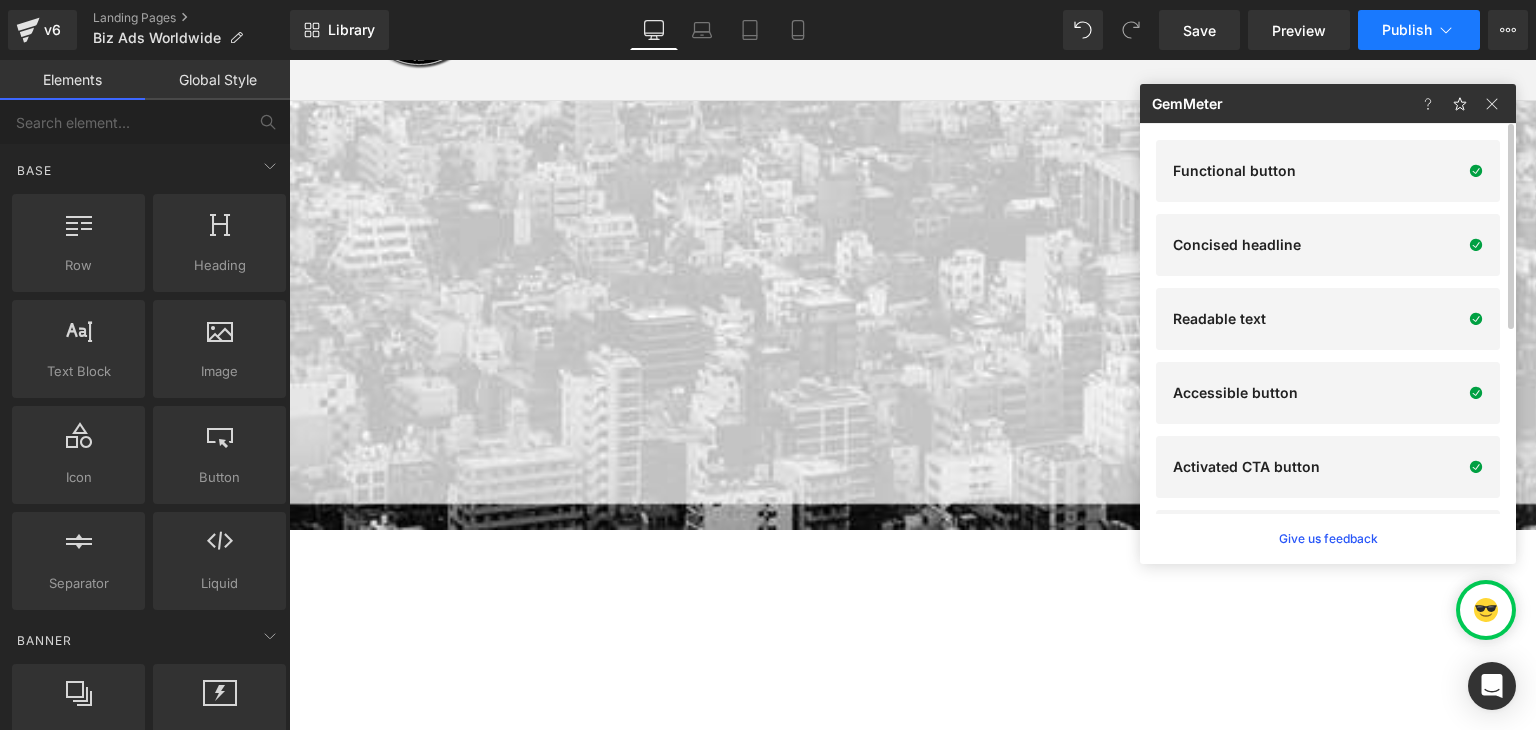 click on "Publish" at bounding box center (1407, 30) 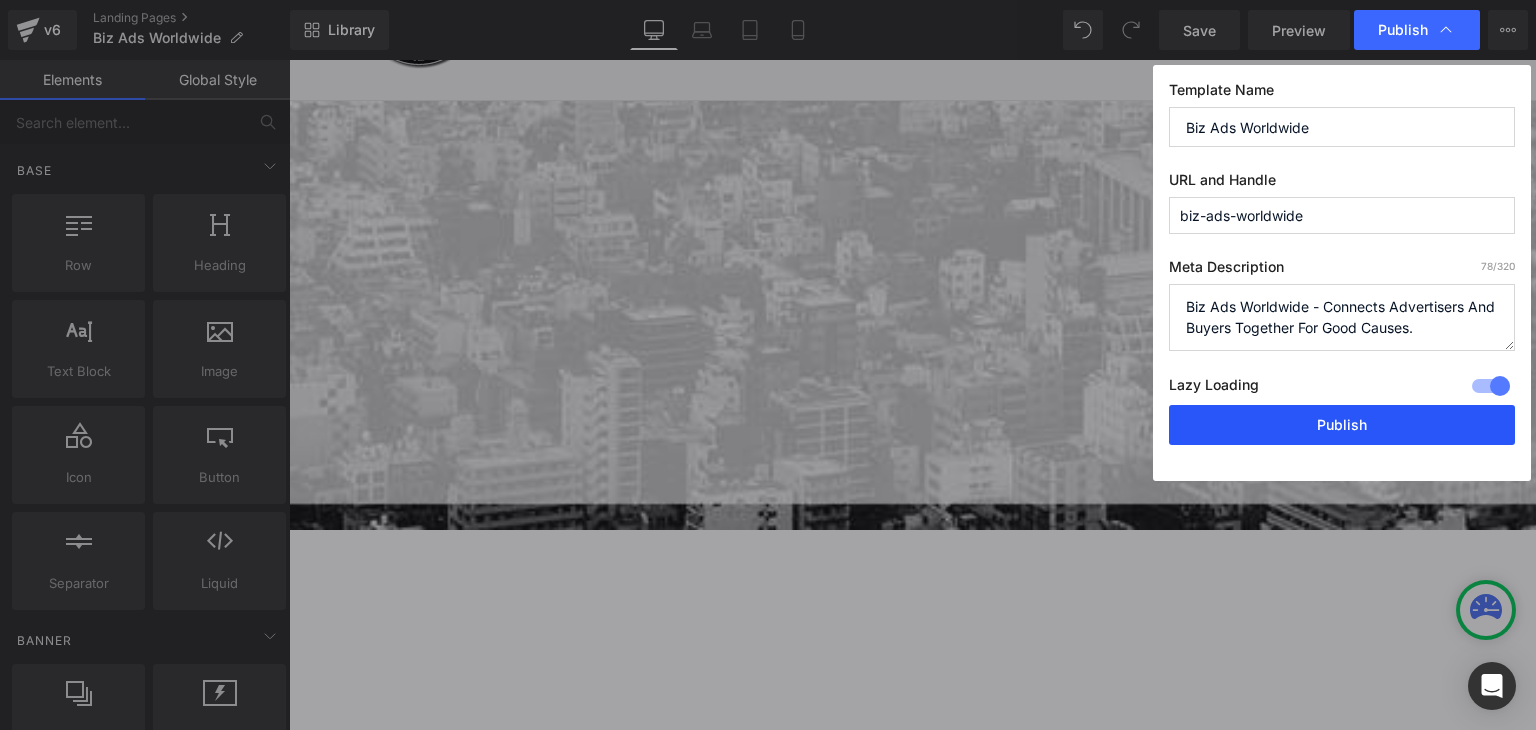 click on "Publish" at bounding box center (1342, 425) 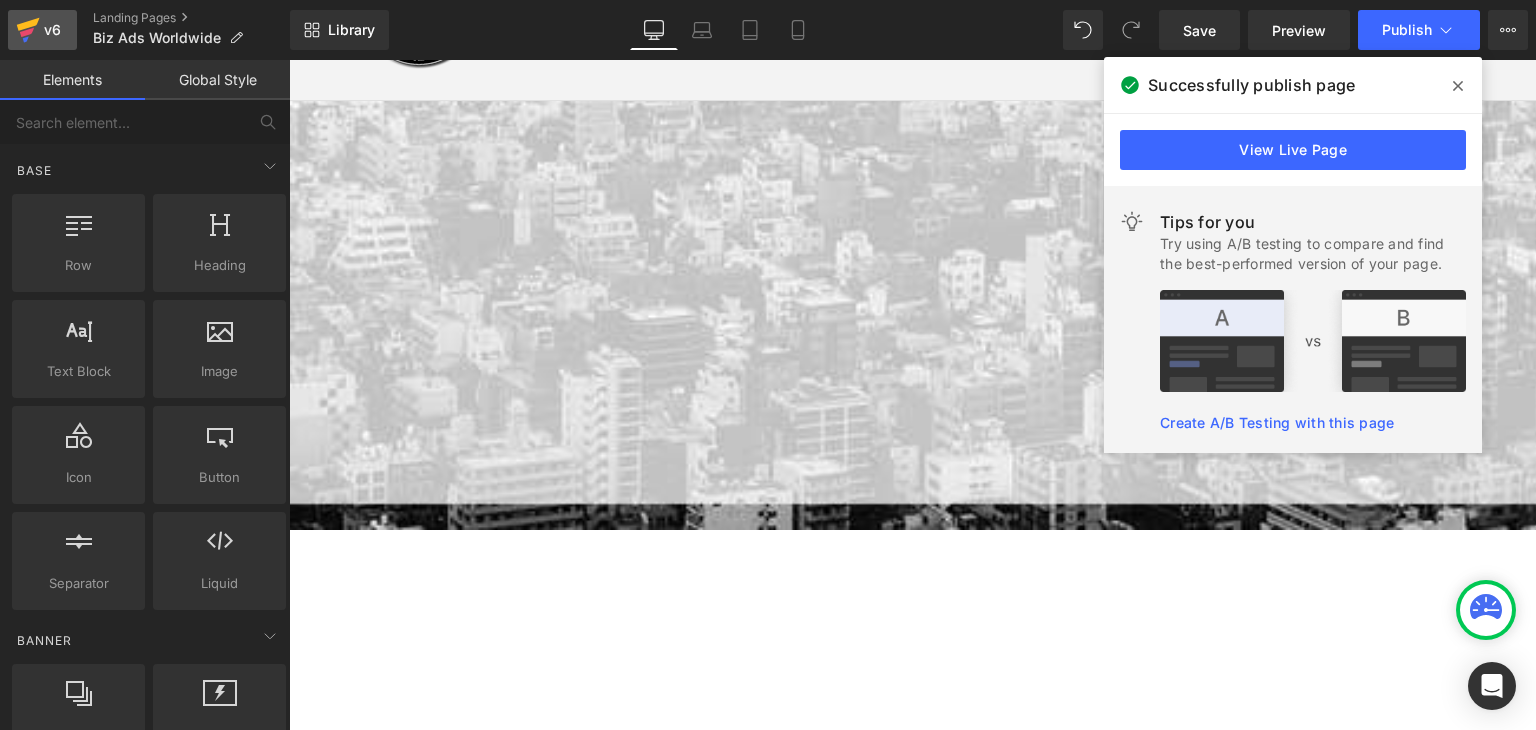 click 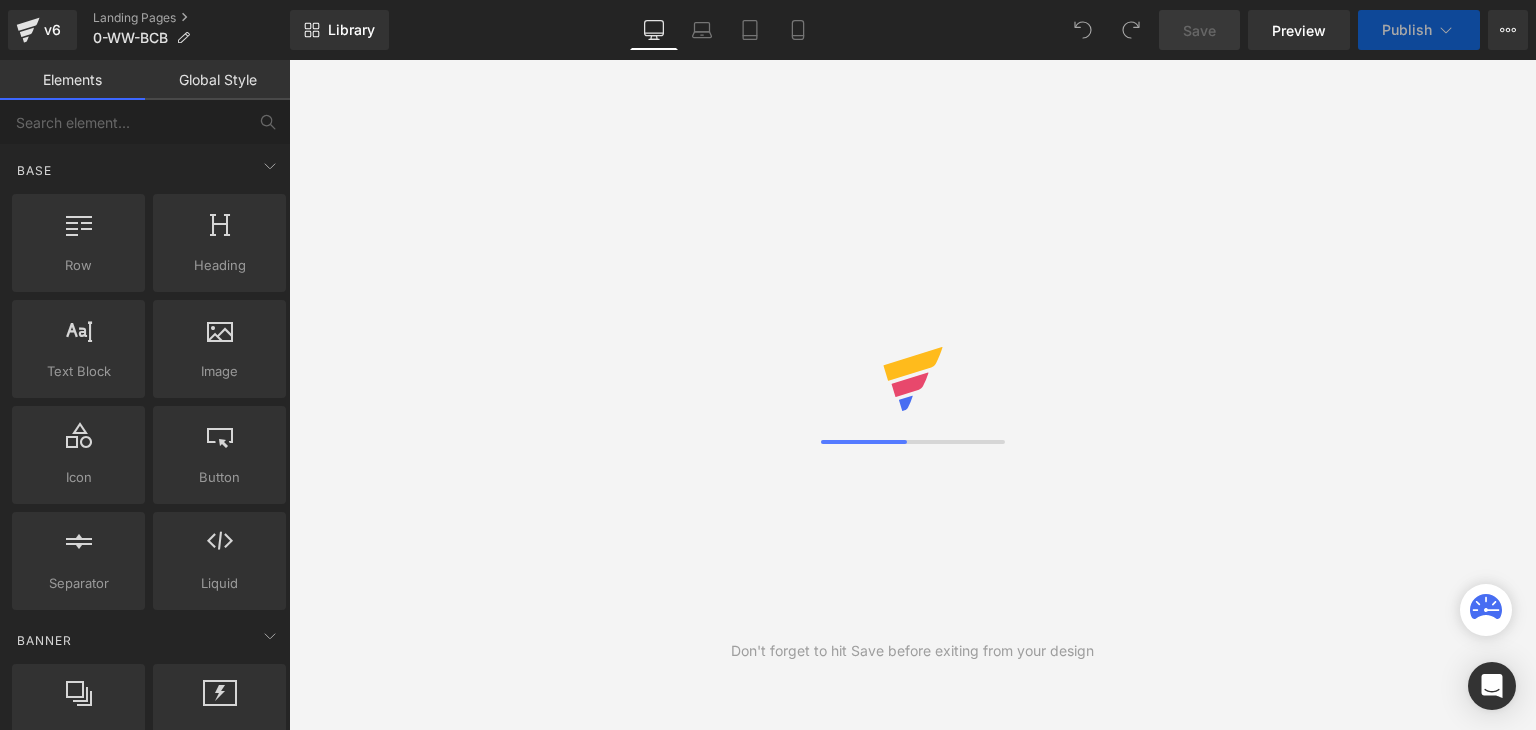 scroll, scrollTop: 0, scrollLeft: 0, axis: both 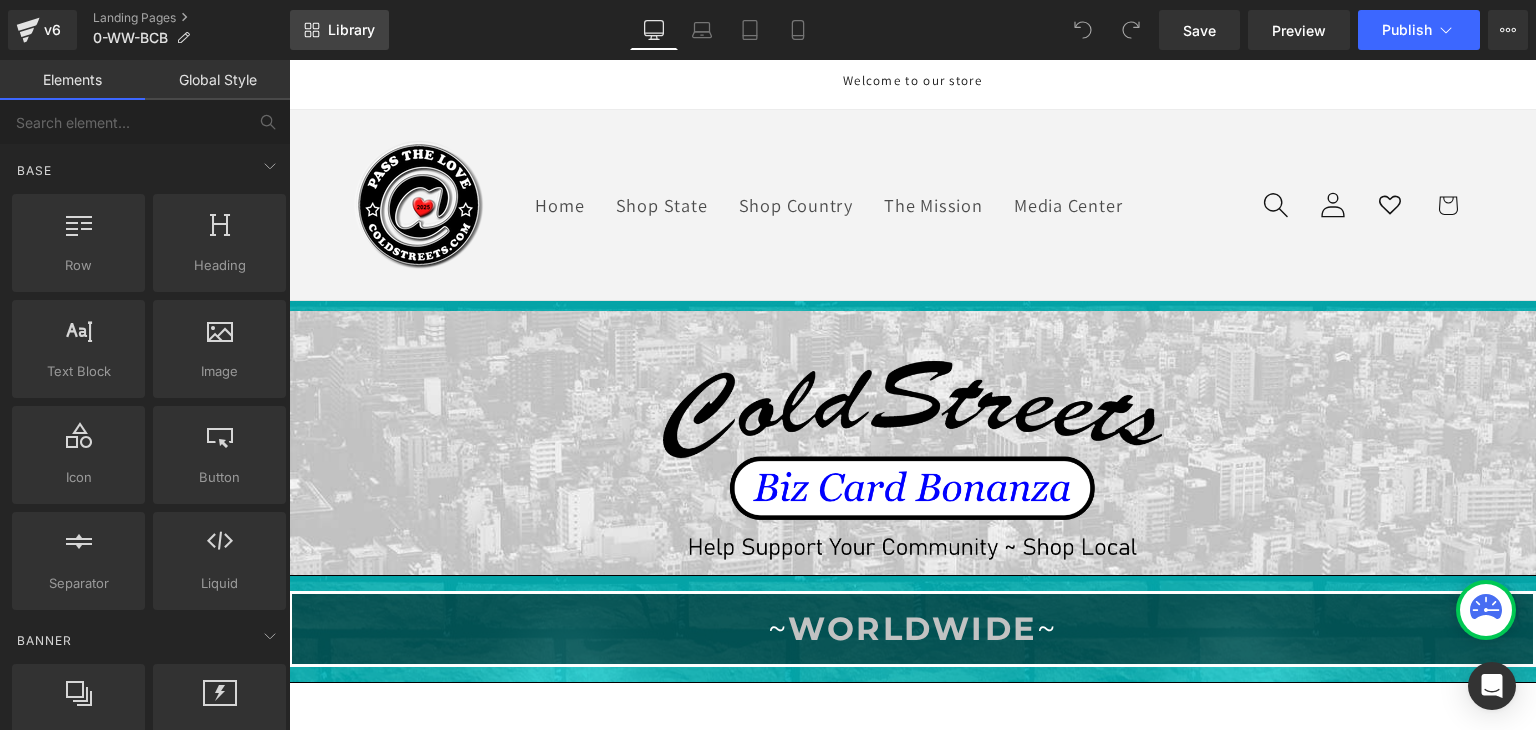 click on "Library" at bounding box center [339, 30] 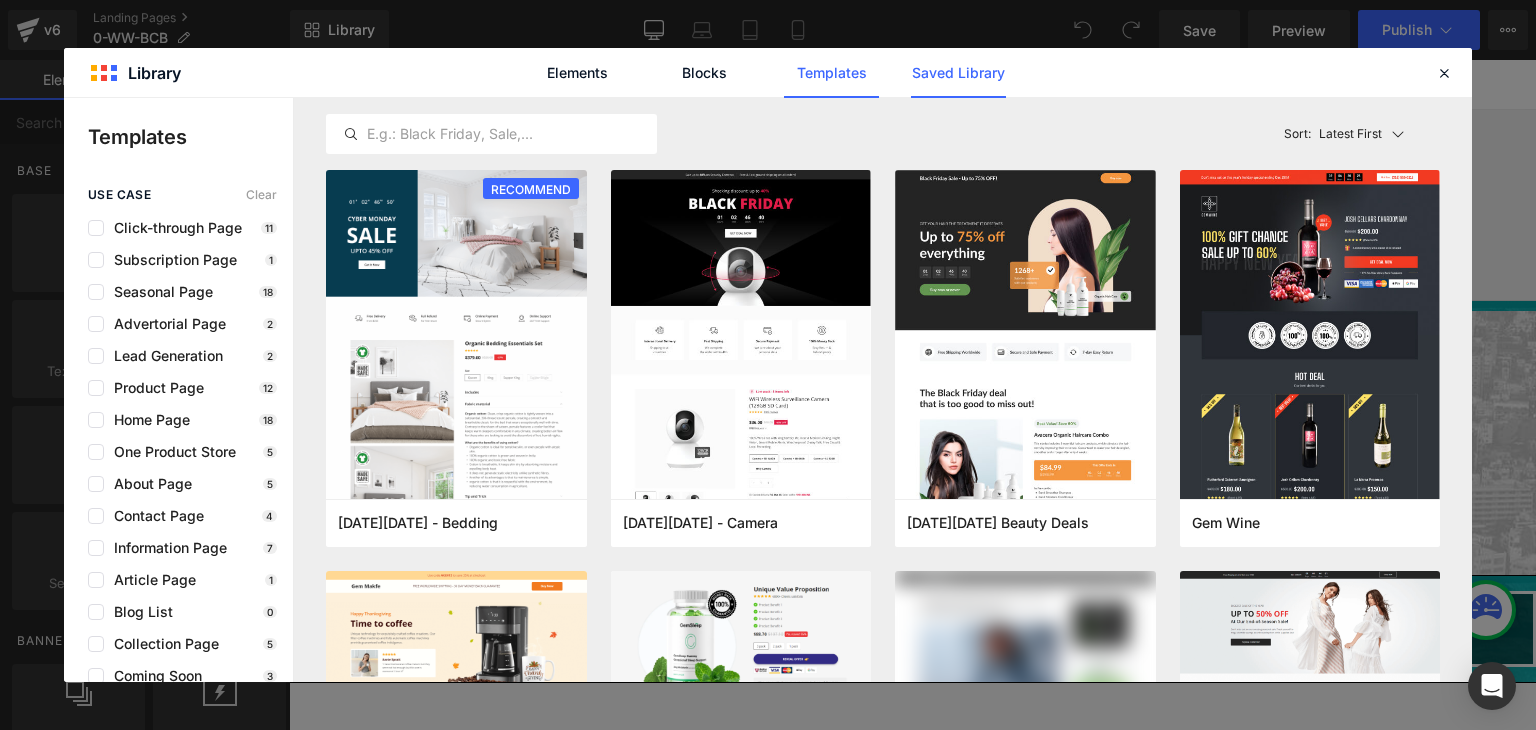 click on "Saved Library" 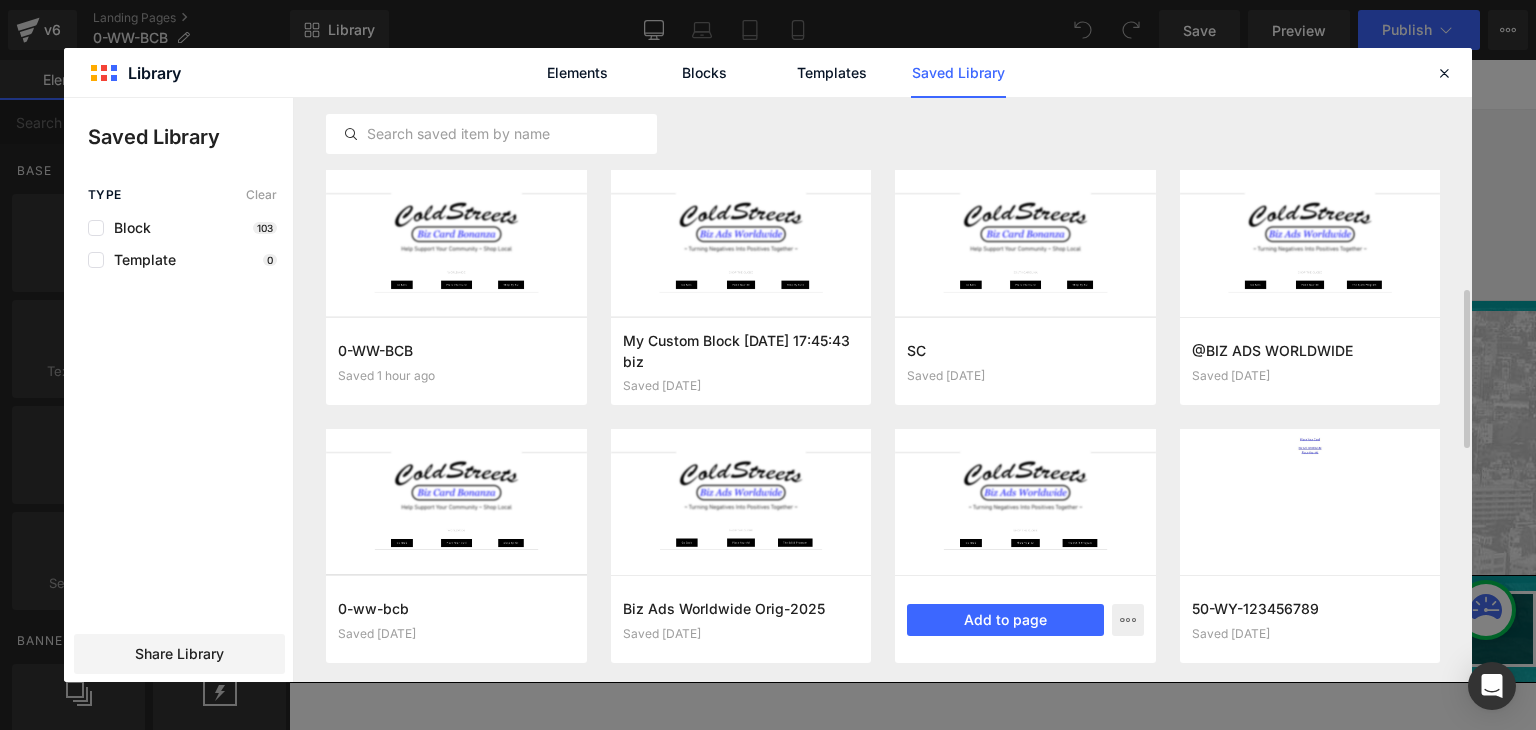 scroll, scrollTop: 201, scrollLeft: 0, axis: vertical 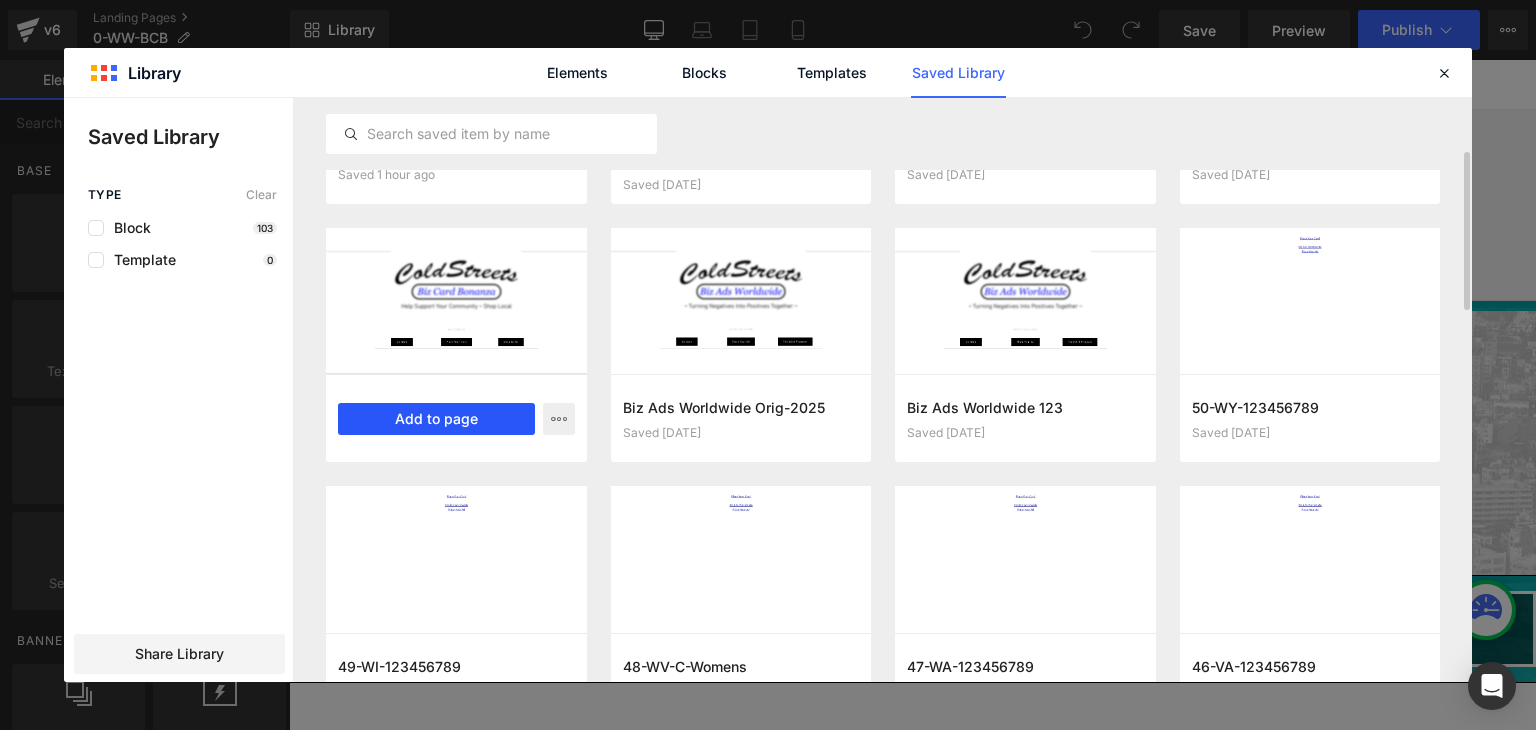 click on "Add to page" at bounding box center [436, 419] 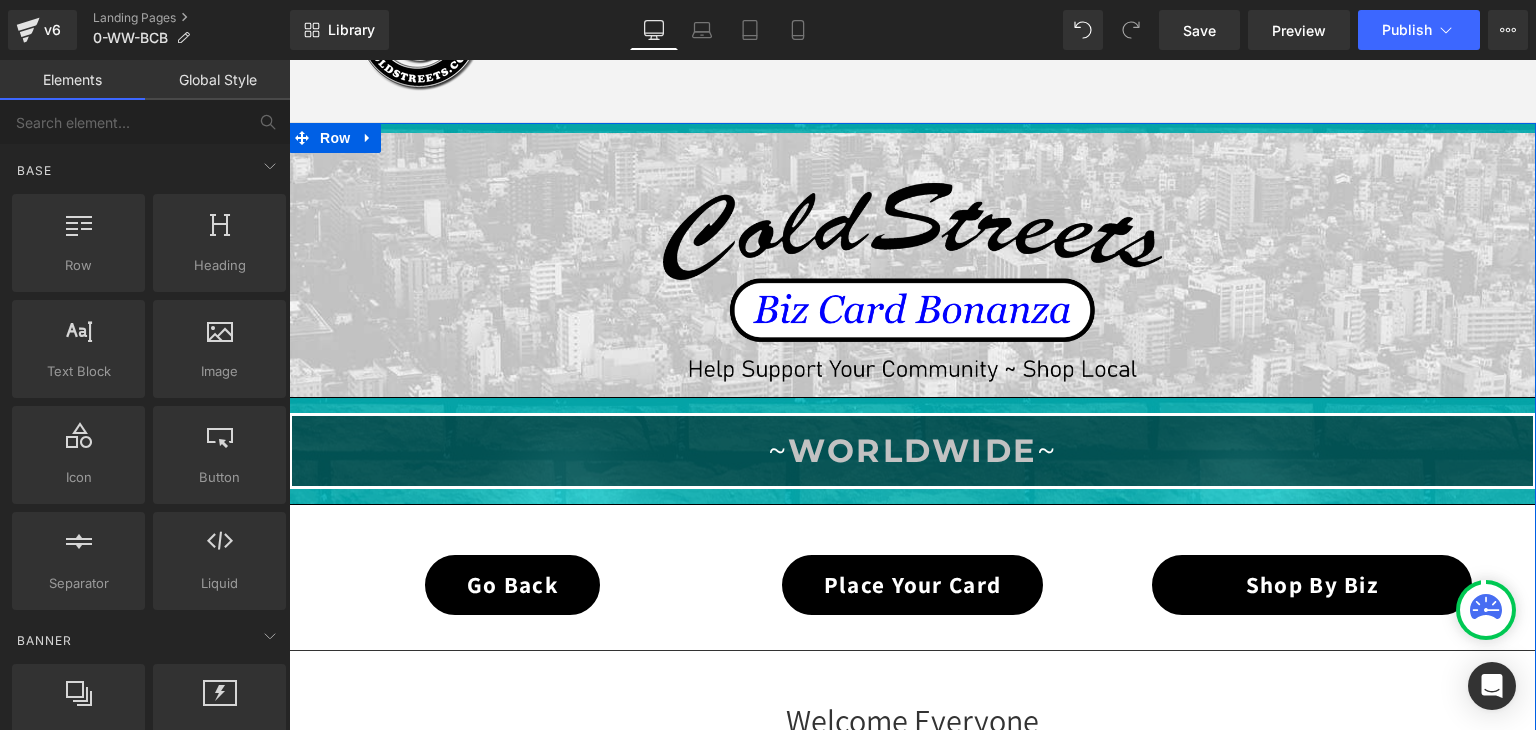 scroll, scrollTop: 159, scrollLeft: 0, axis: vertical 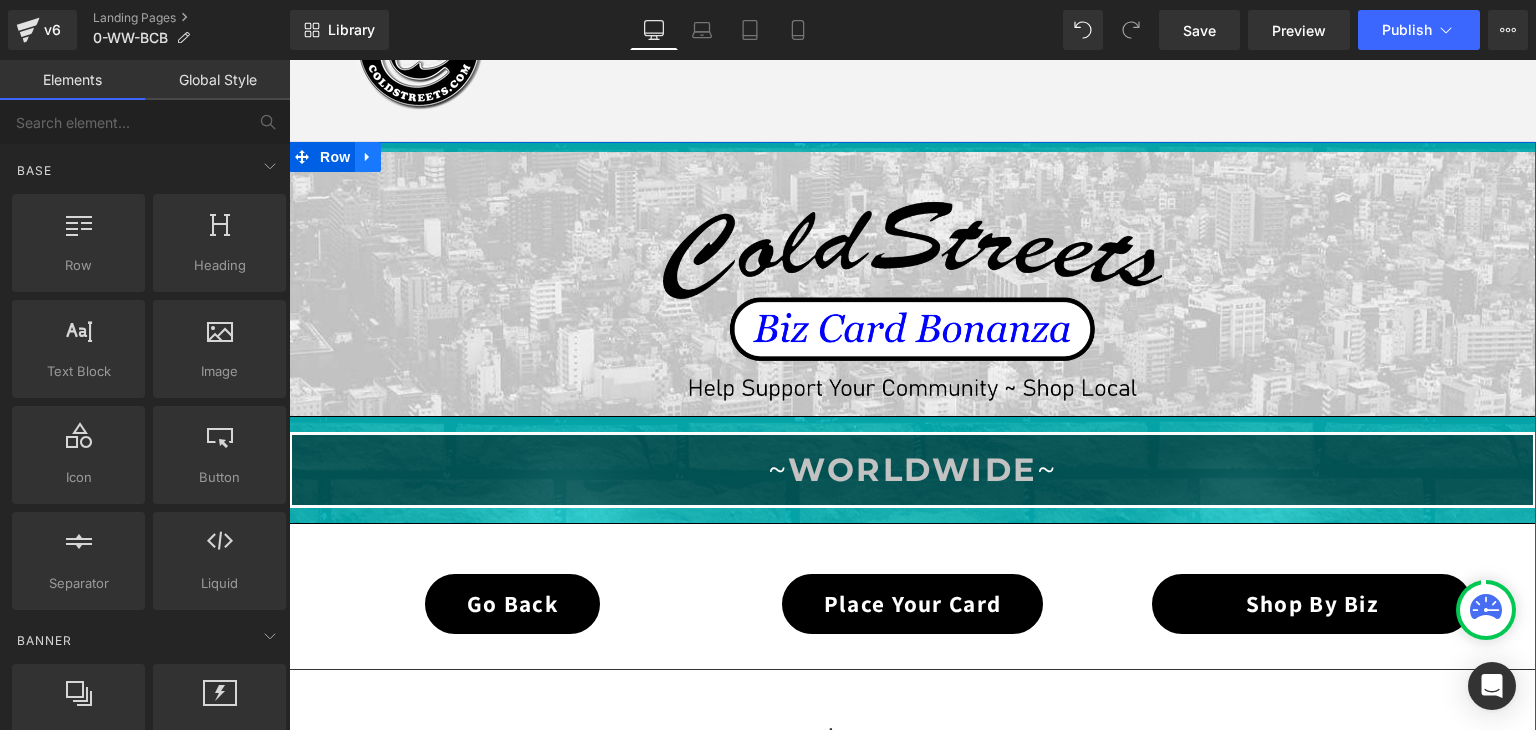 click at bounding box center [368, 157] 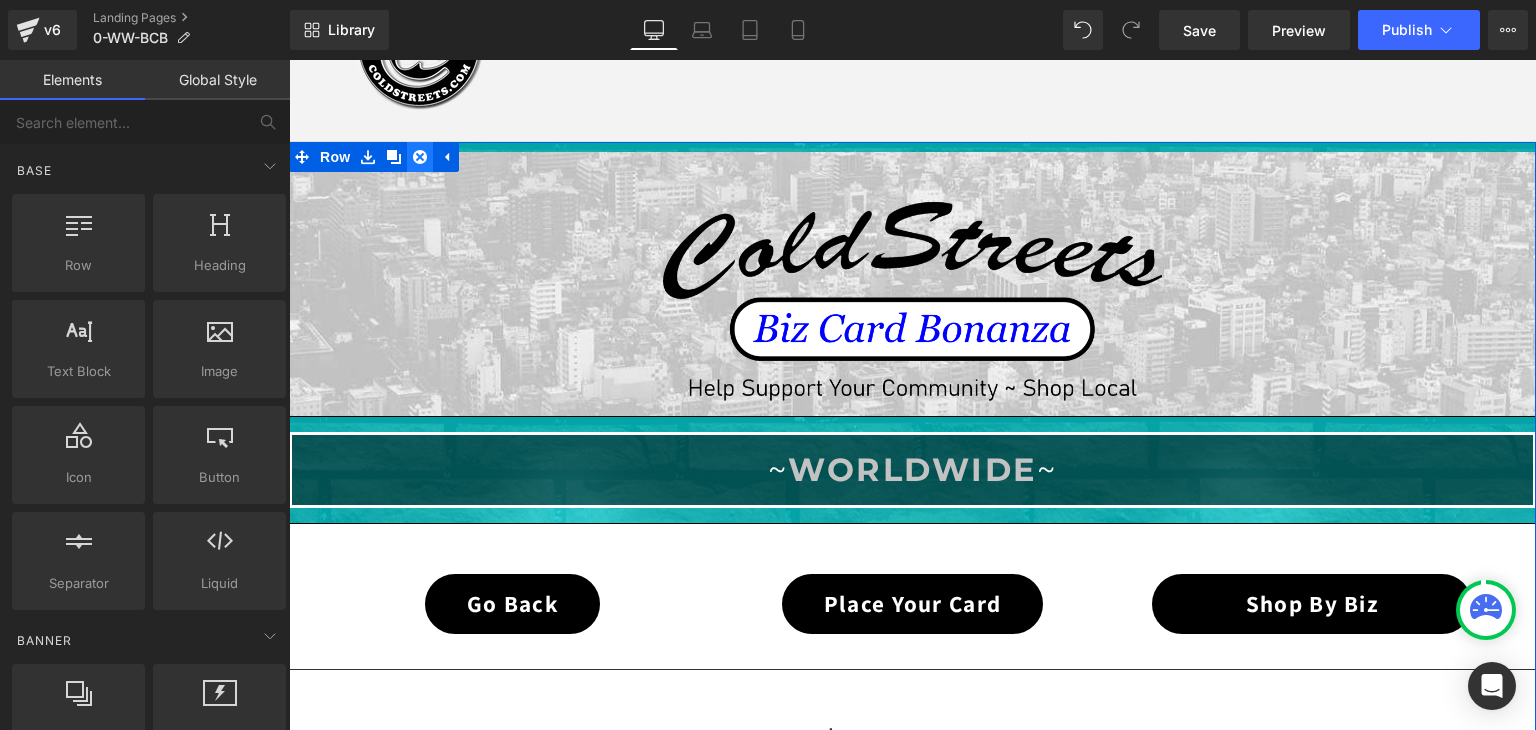 click at bounding box center (420, 157) 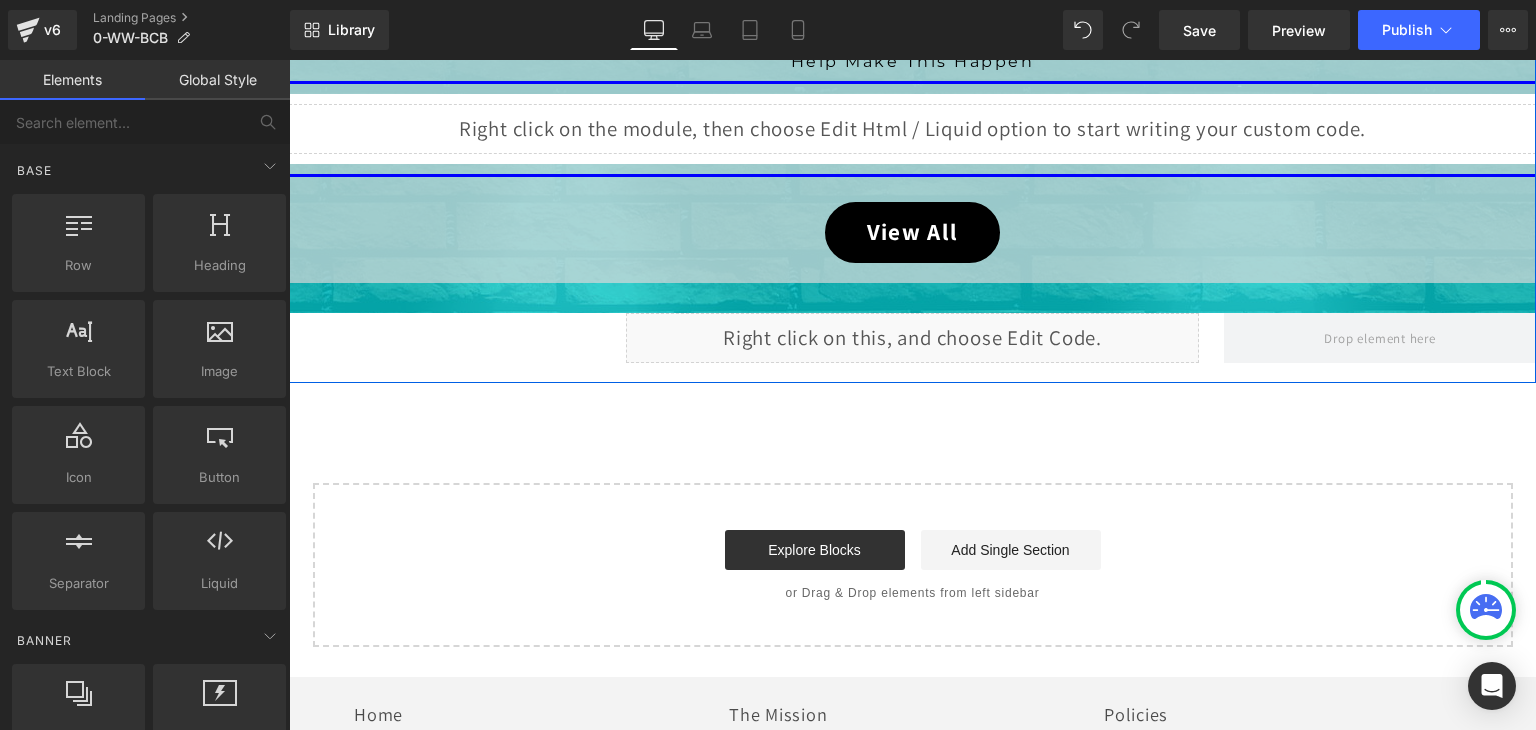 scroll, scrollTop: 1059, scrollLeft: 0, axis: vertical 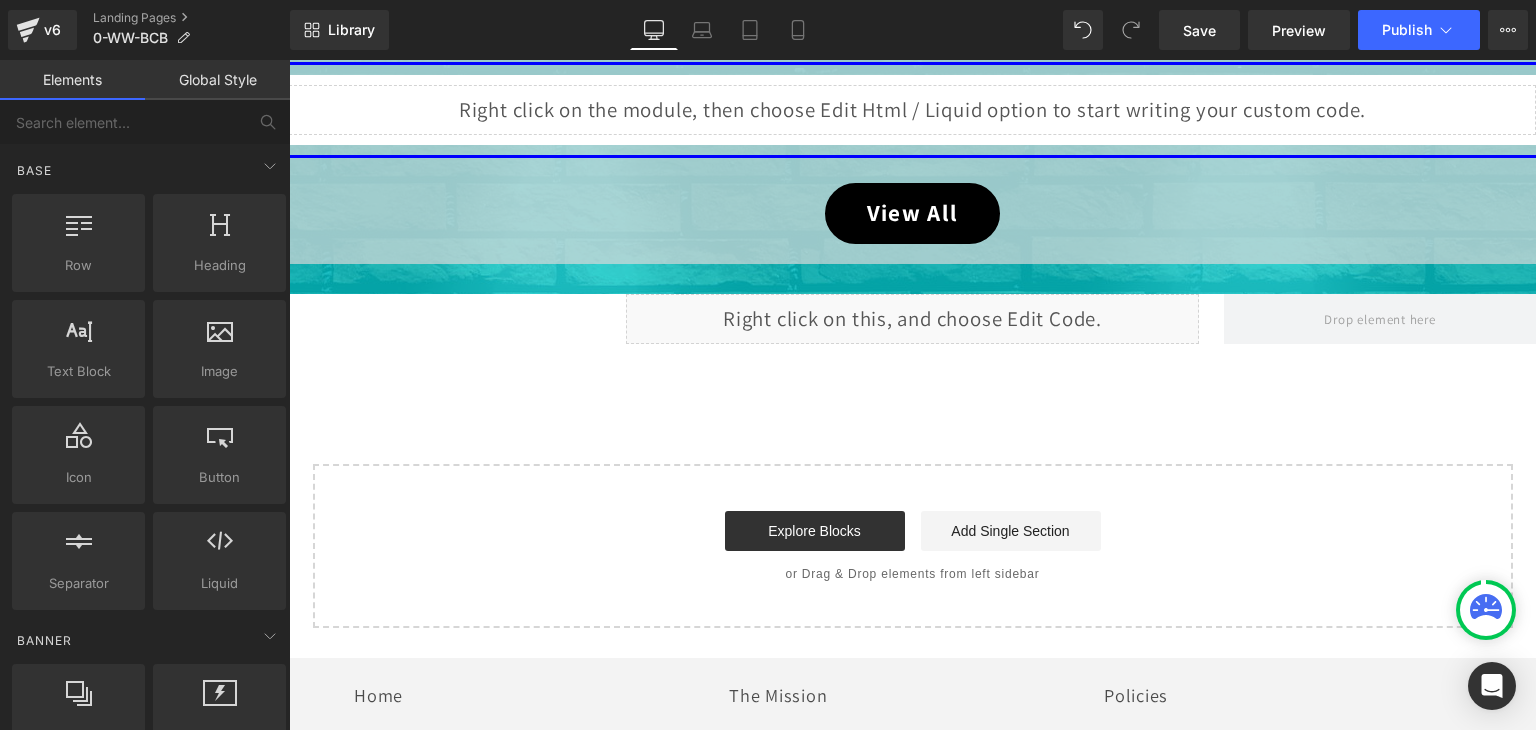 click 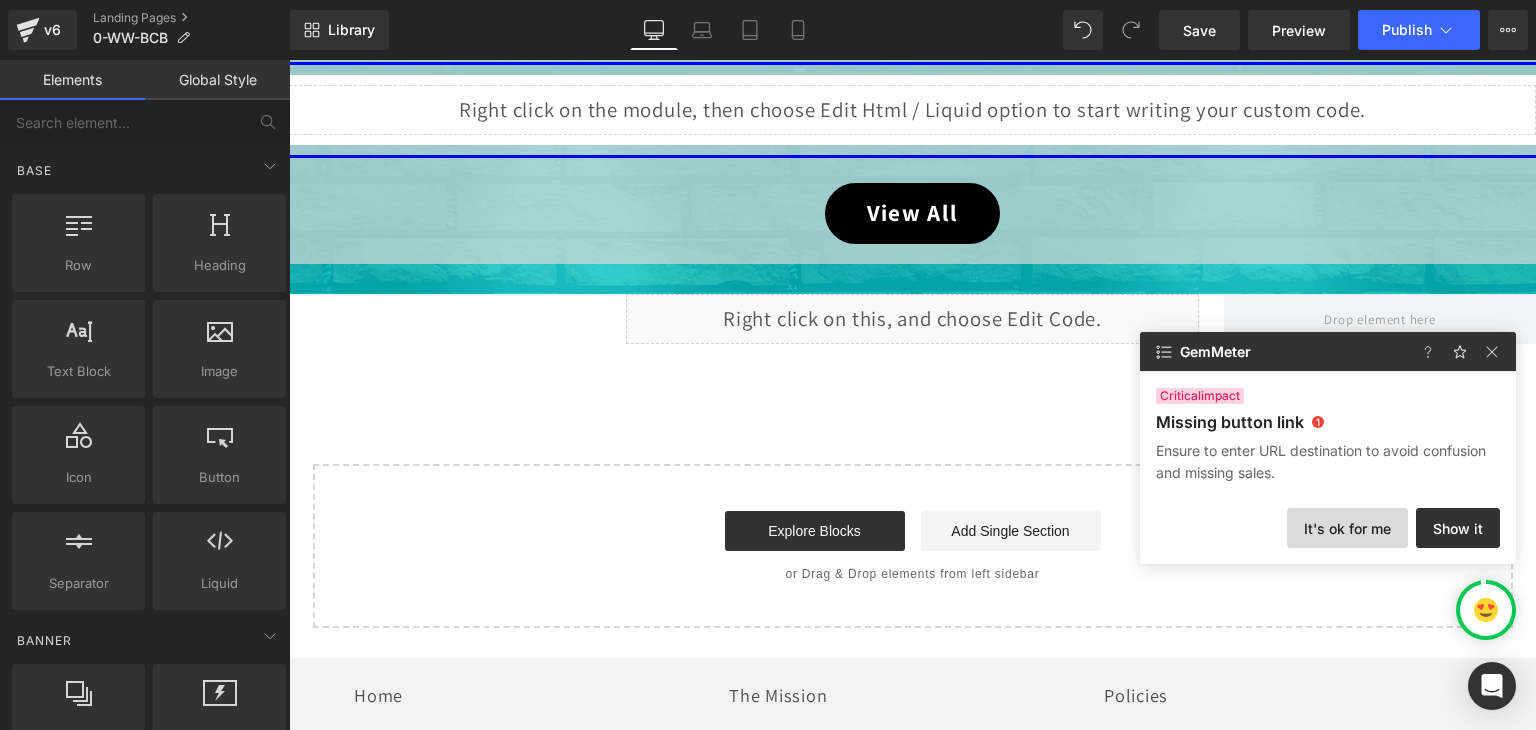 click on "It's ok for me" at bounding box center [1347, 528] 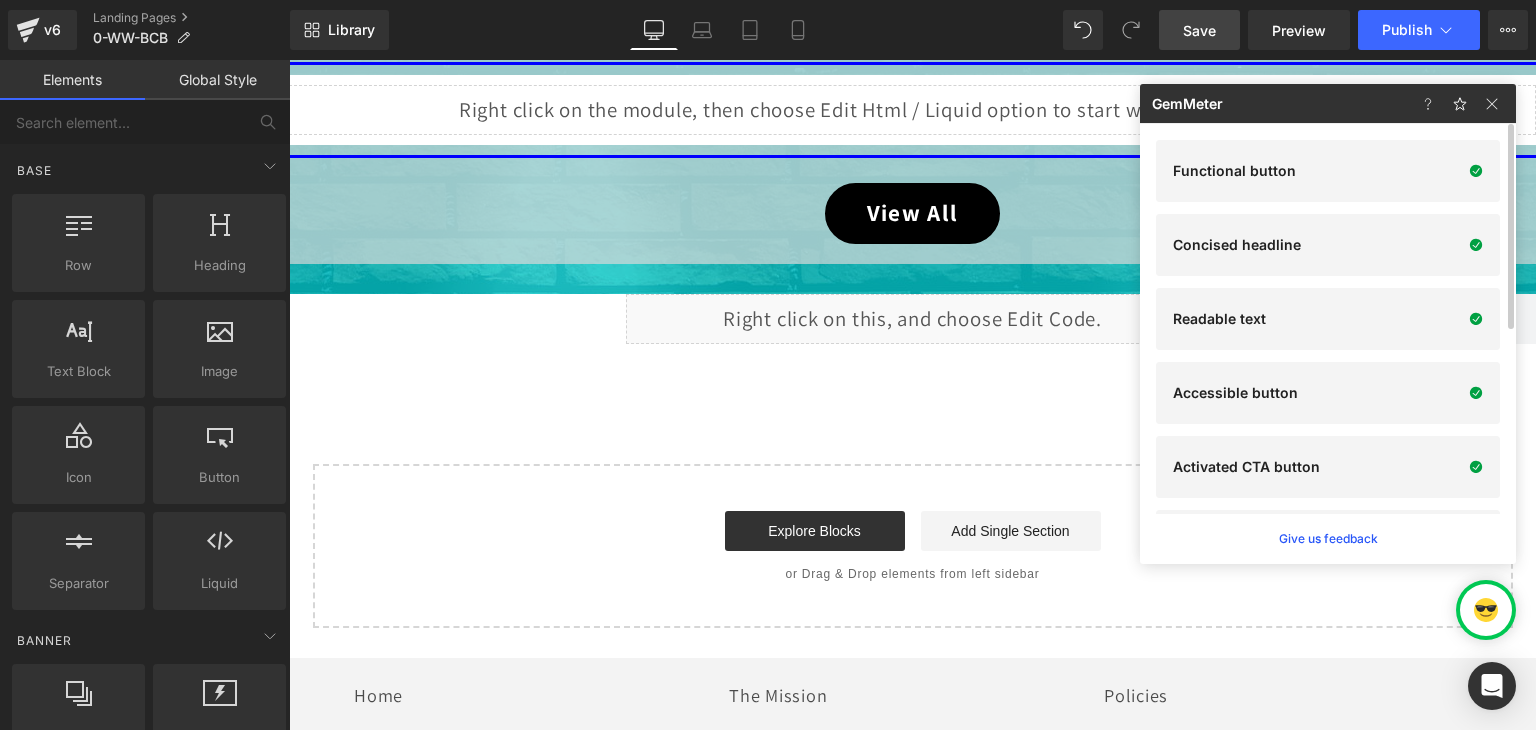 click on "Save" at bounding box center [1199, 30] 